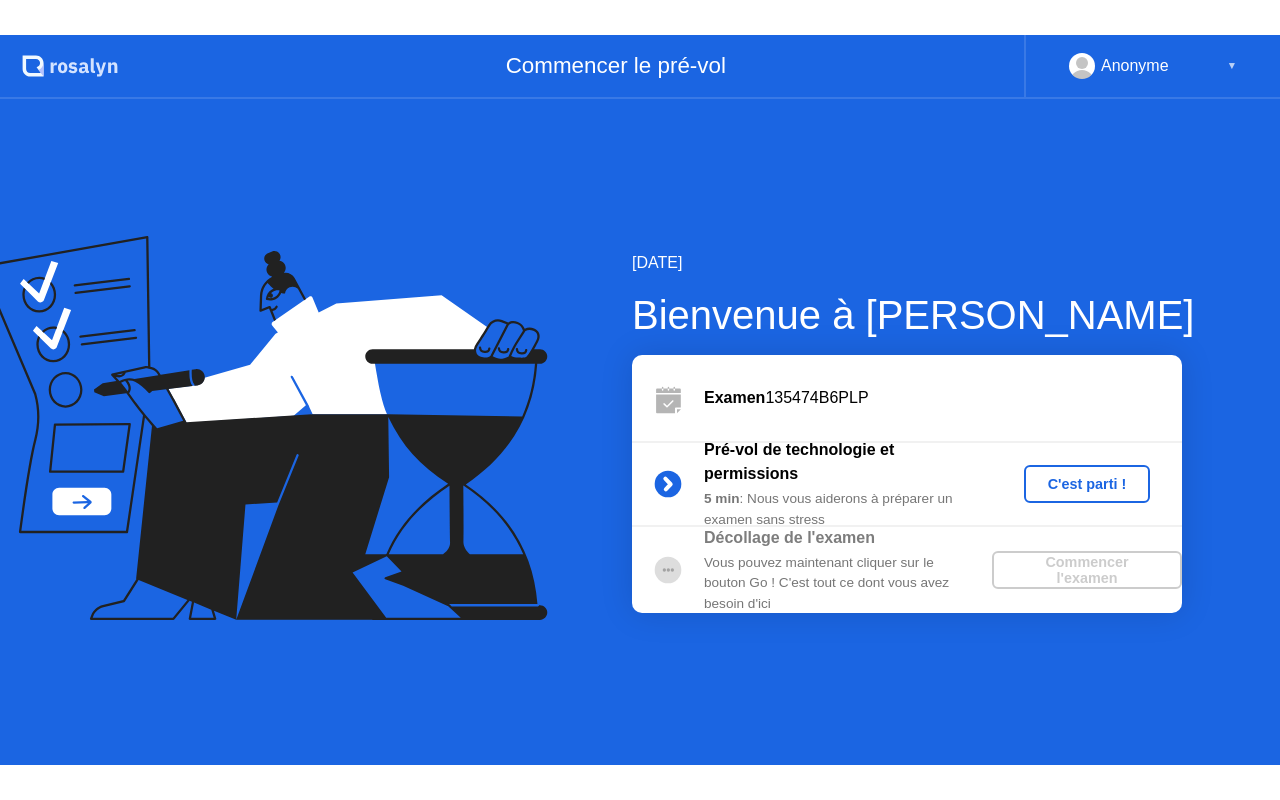 scroll, scrollTop: 0, scrollLeft: 0, axis: both 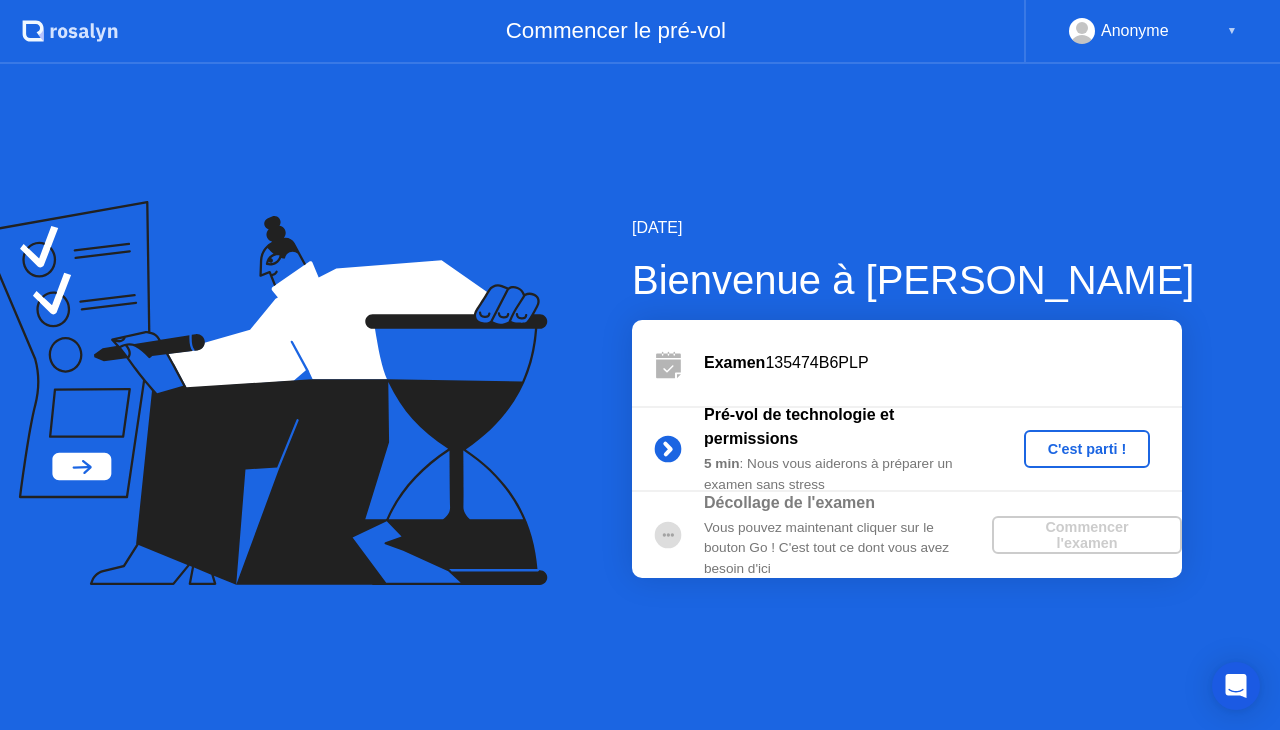drag, startPoint x: 1064, startPoint y: 425, endPoint x: 1064, endPoint y: 448, distance: 23 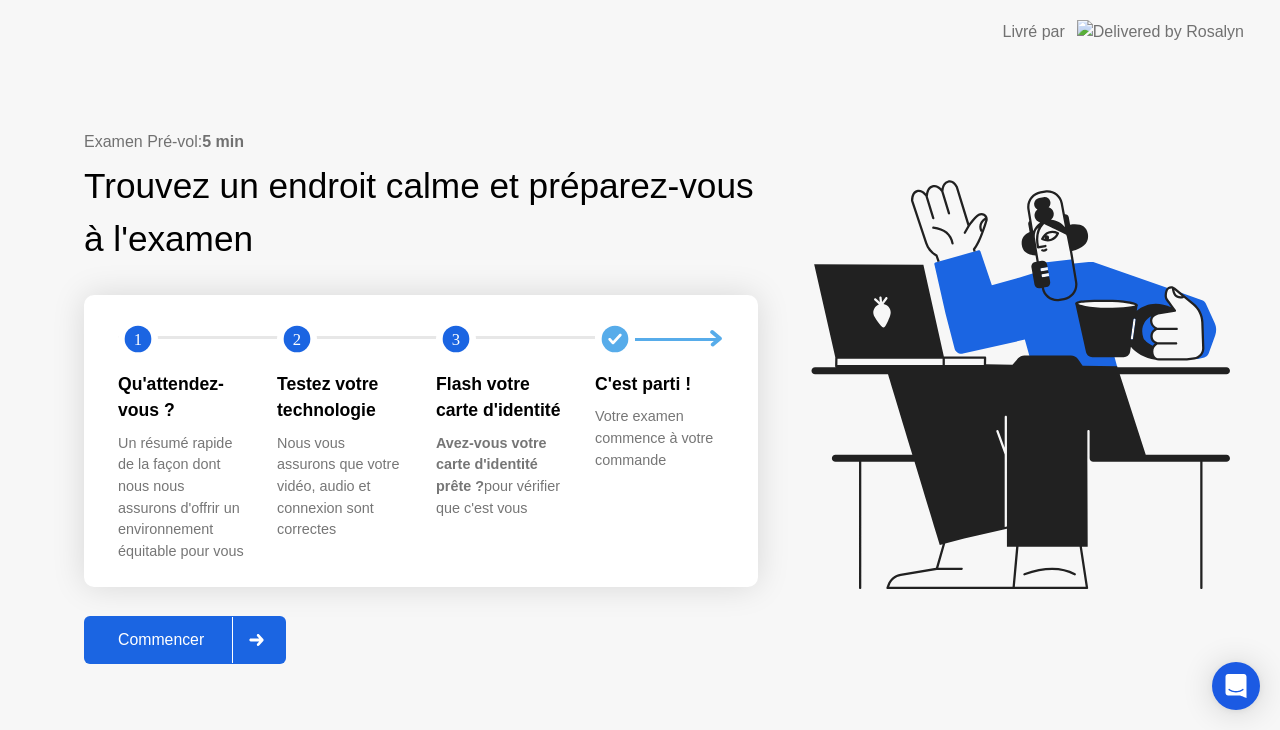 click on "Commencer" 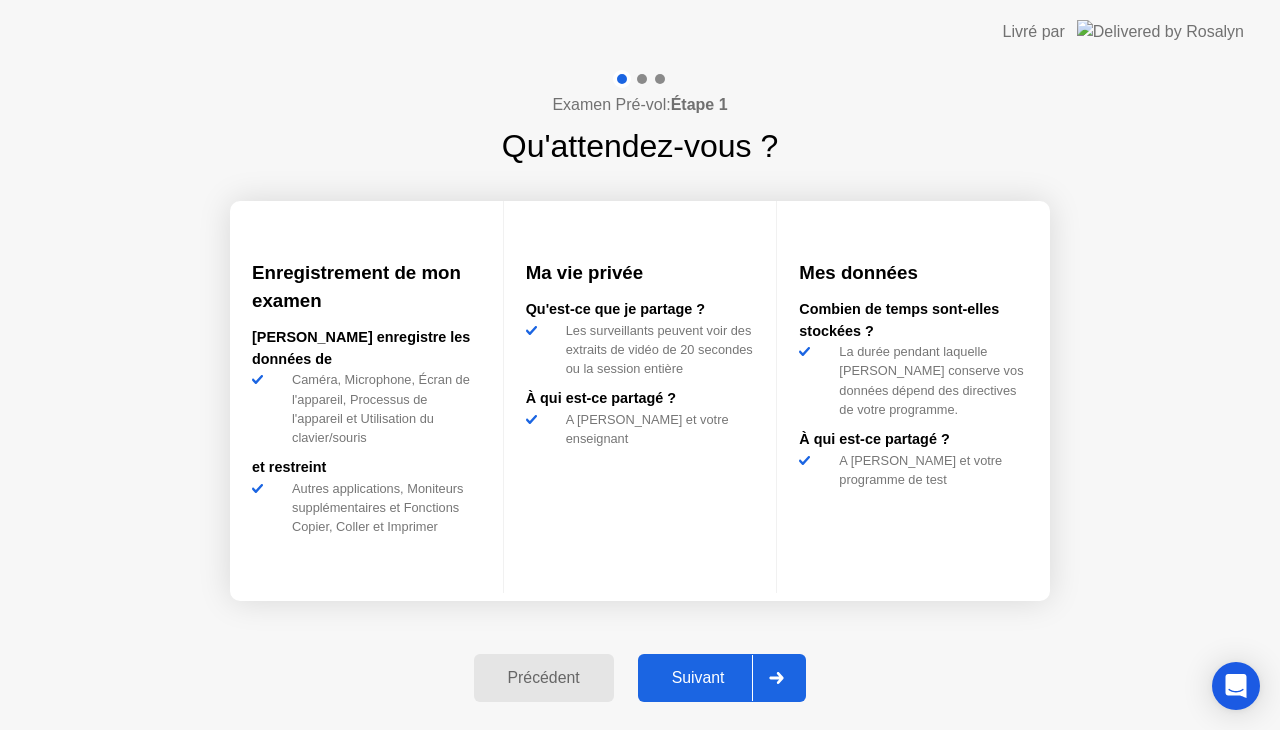 click on "Suivant" 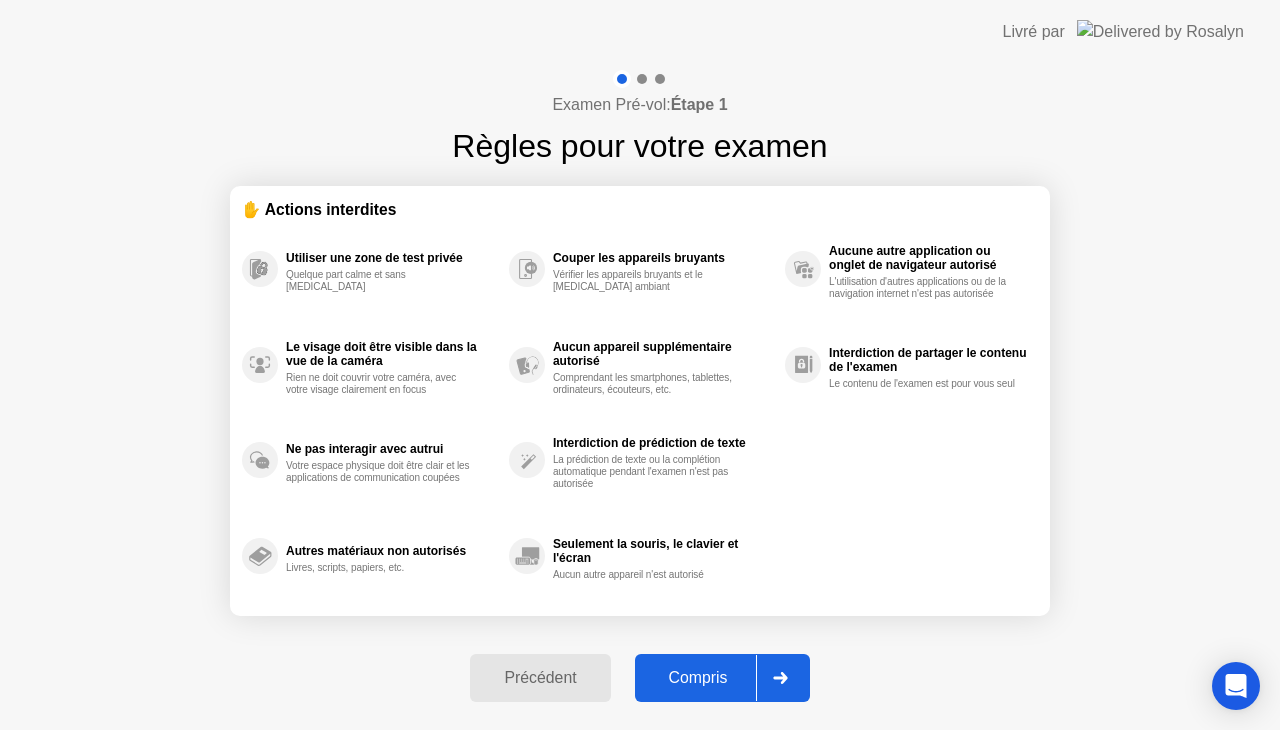 click on "Compris" 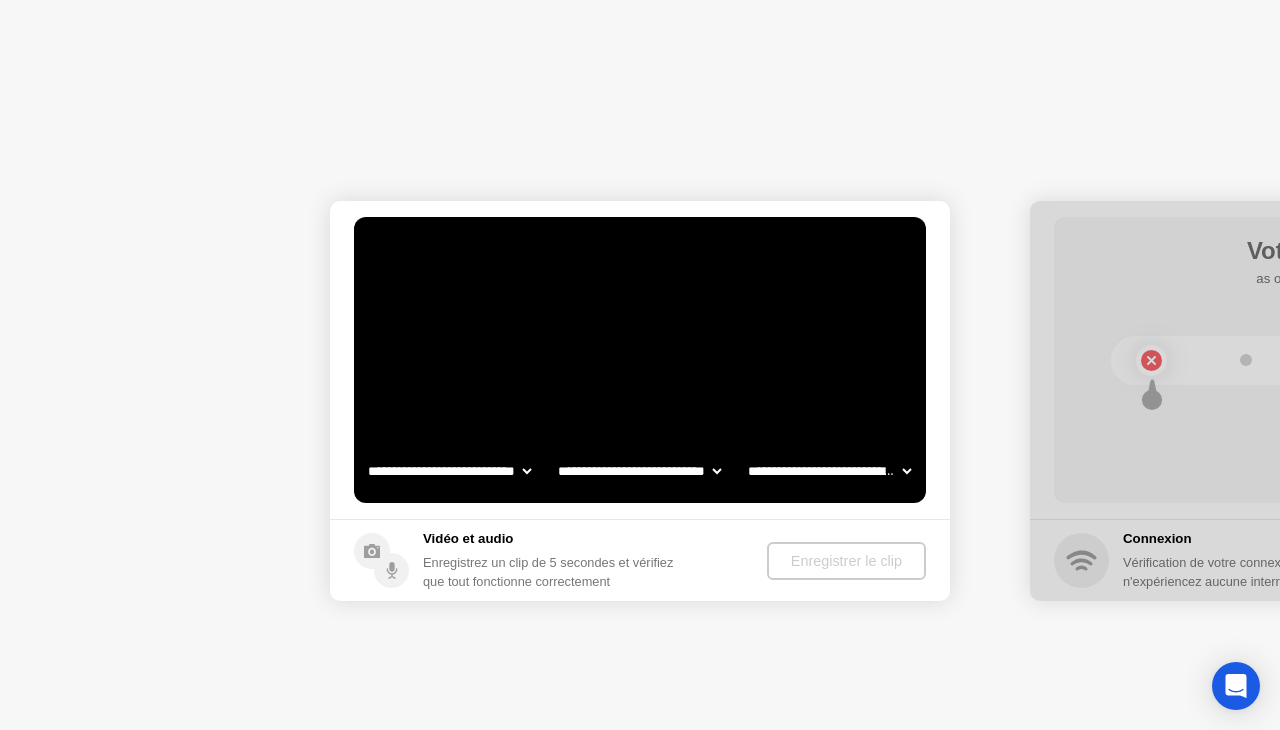 select on "**********" 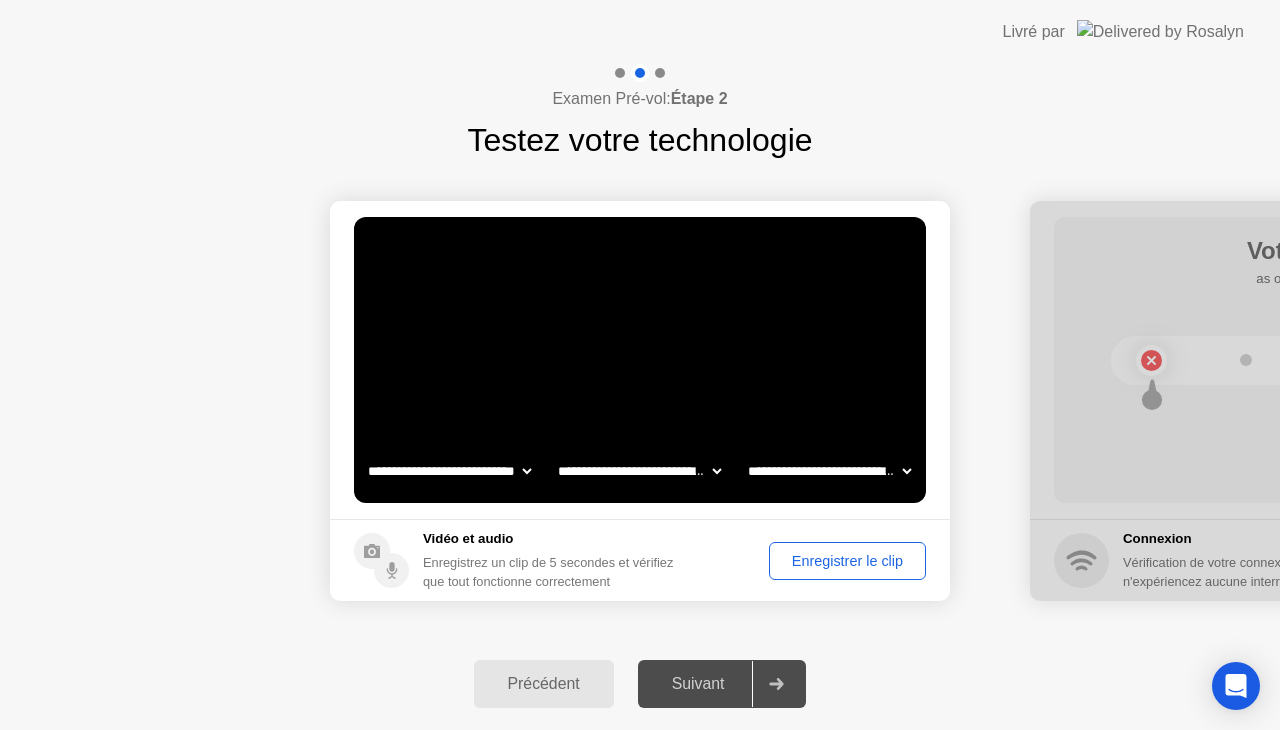 click on "Enregistrer le clip" 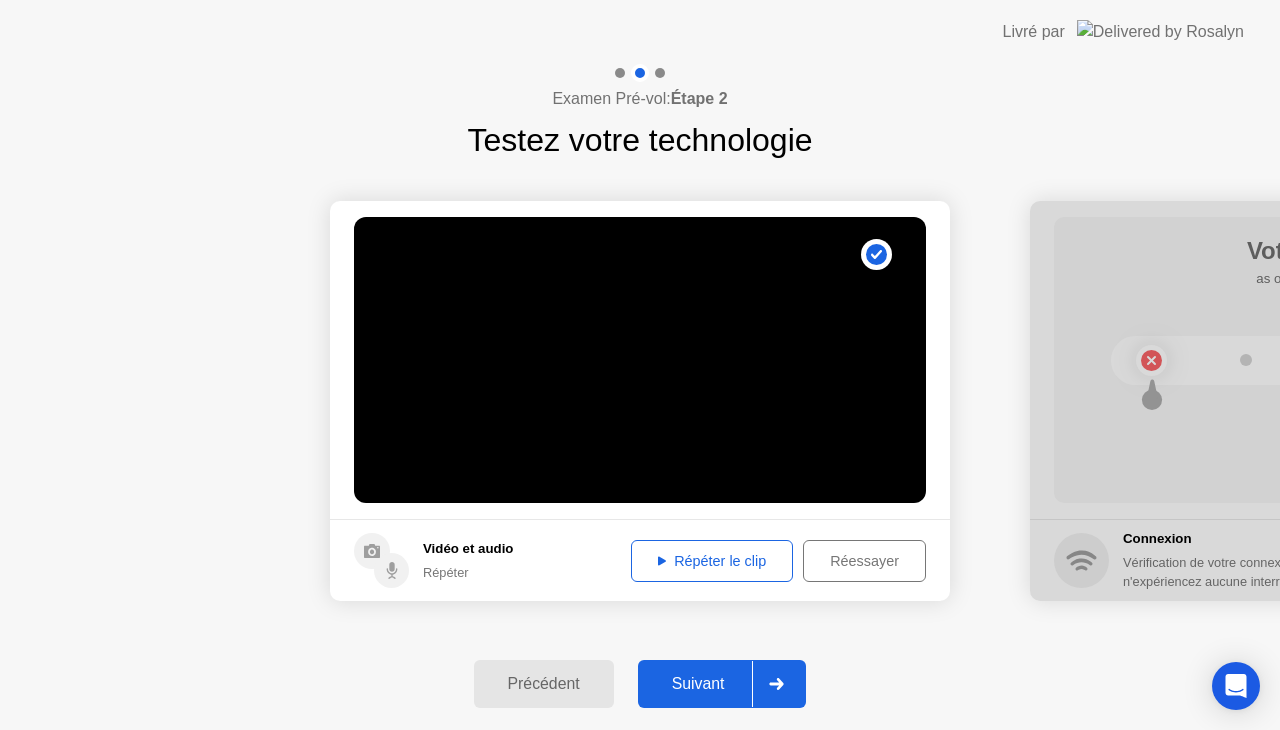 click on "Réessayer" 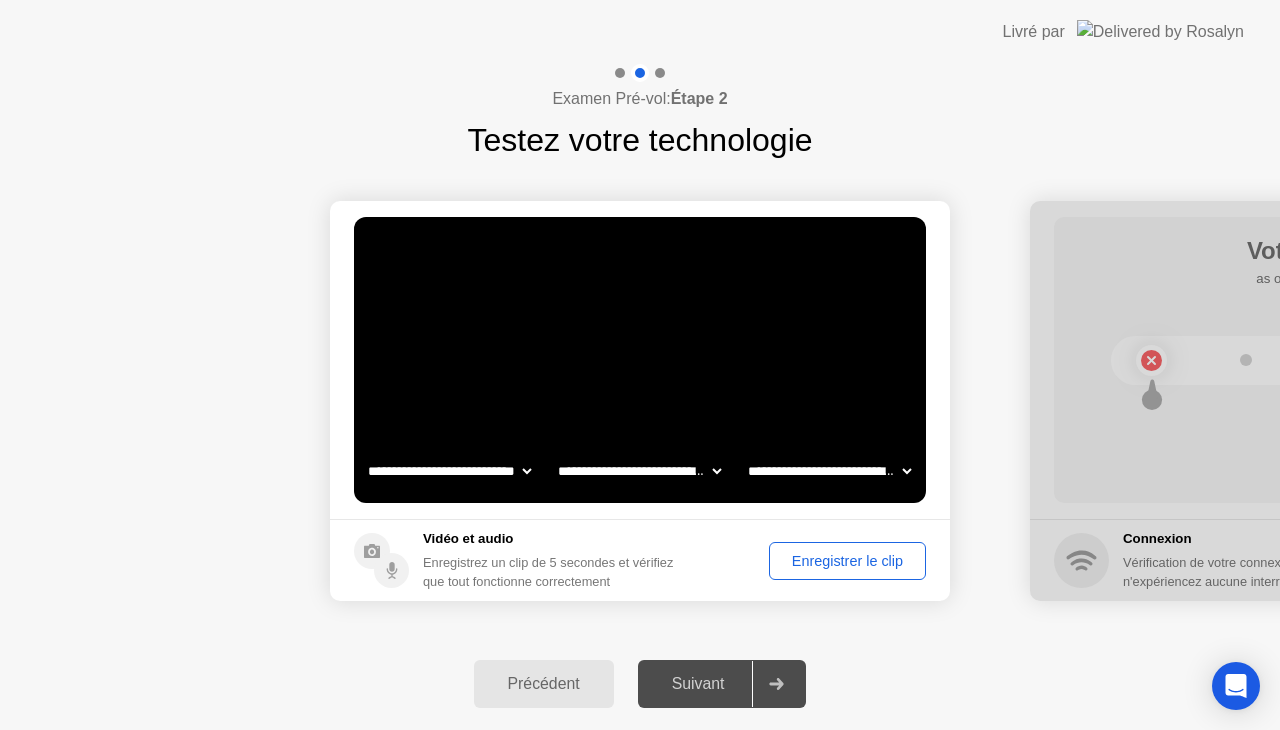 click on "Enregistrer le clip" 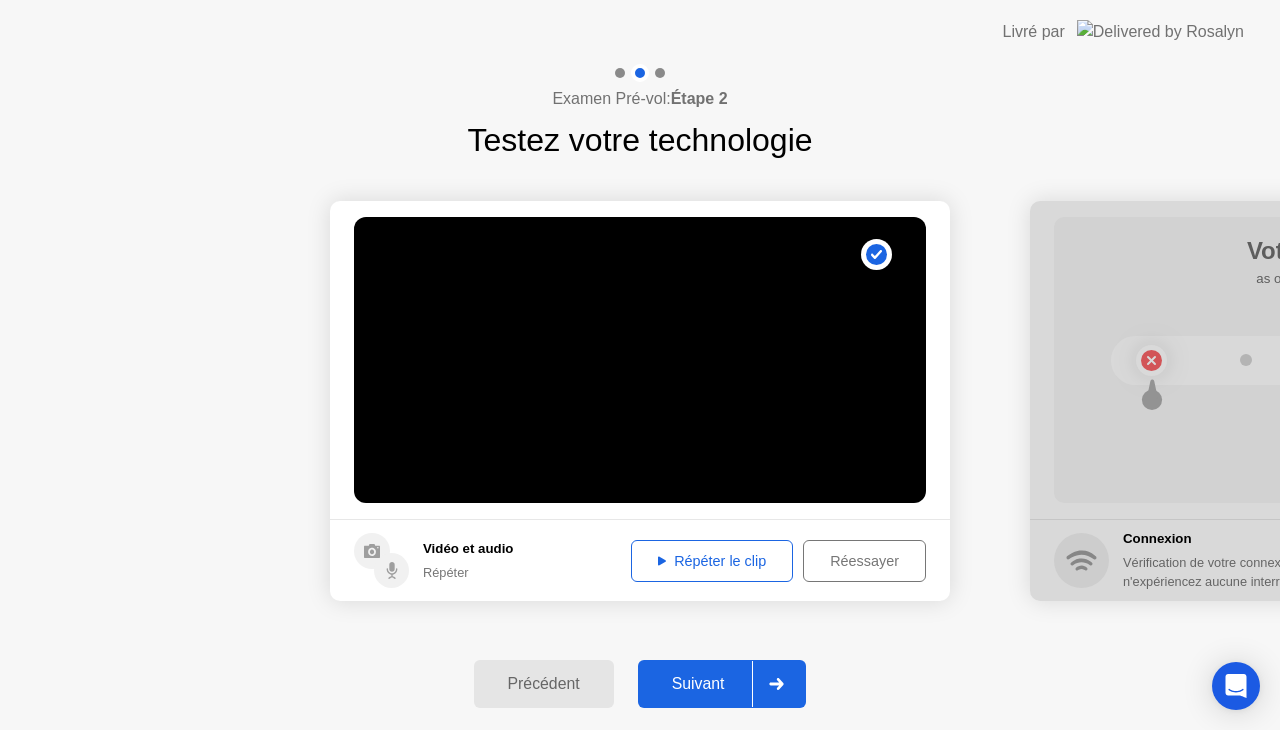 click on "Répéter le clip" 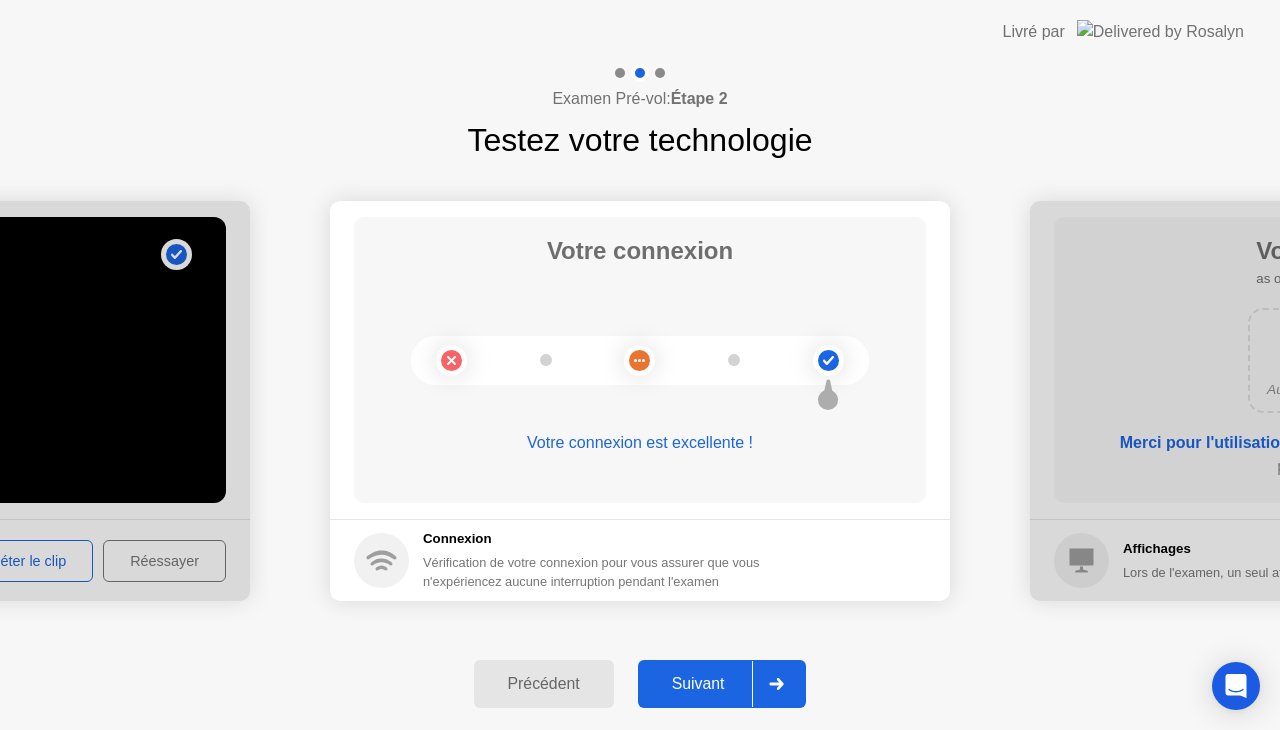click on "Suivant" 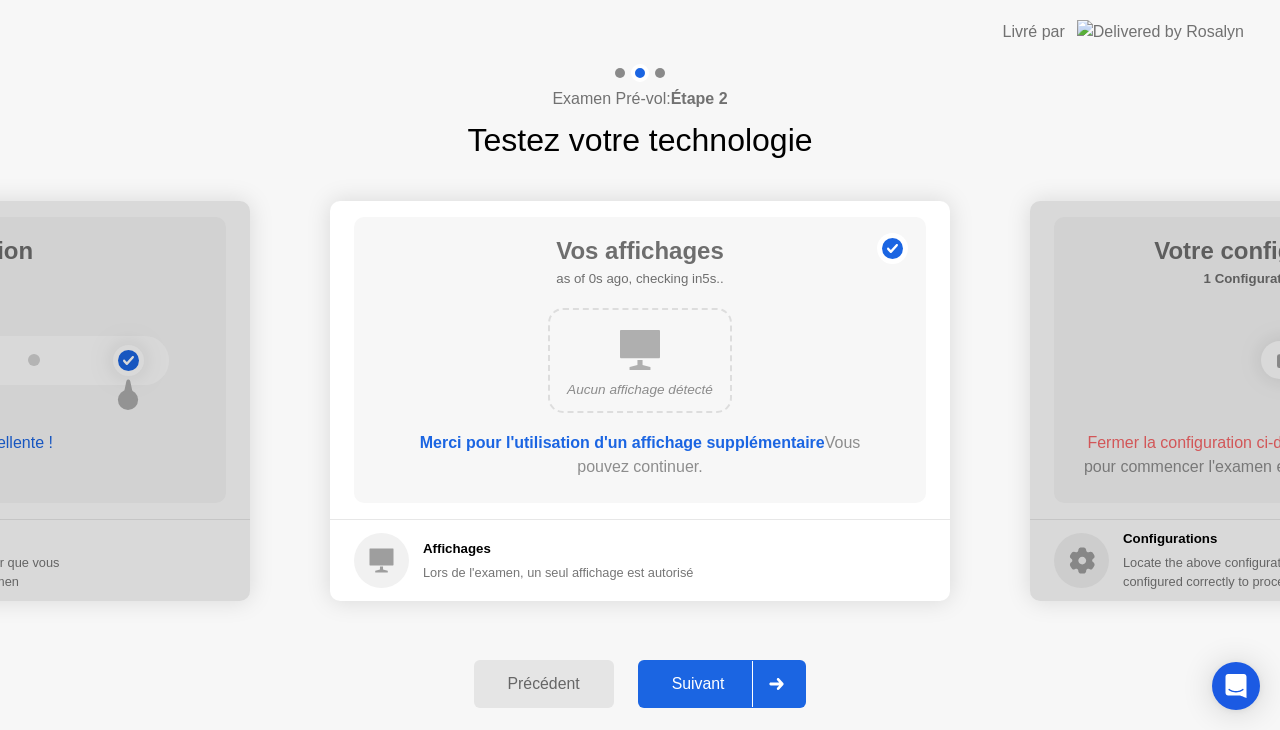 click on "Suivant" 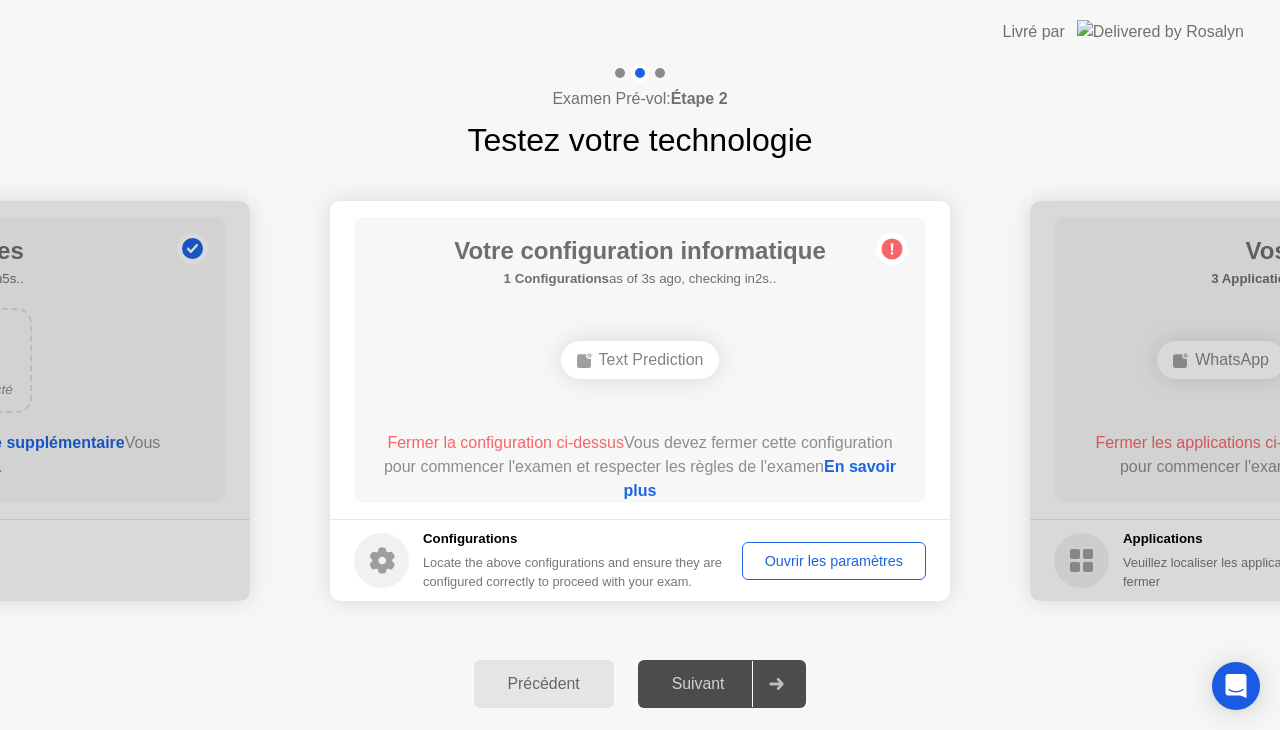 click on "Ouvrir les paramètres" 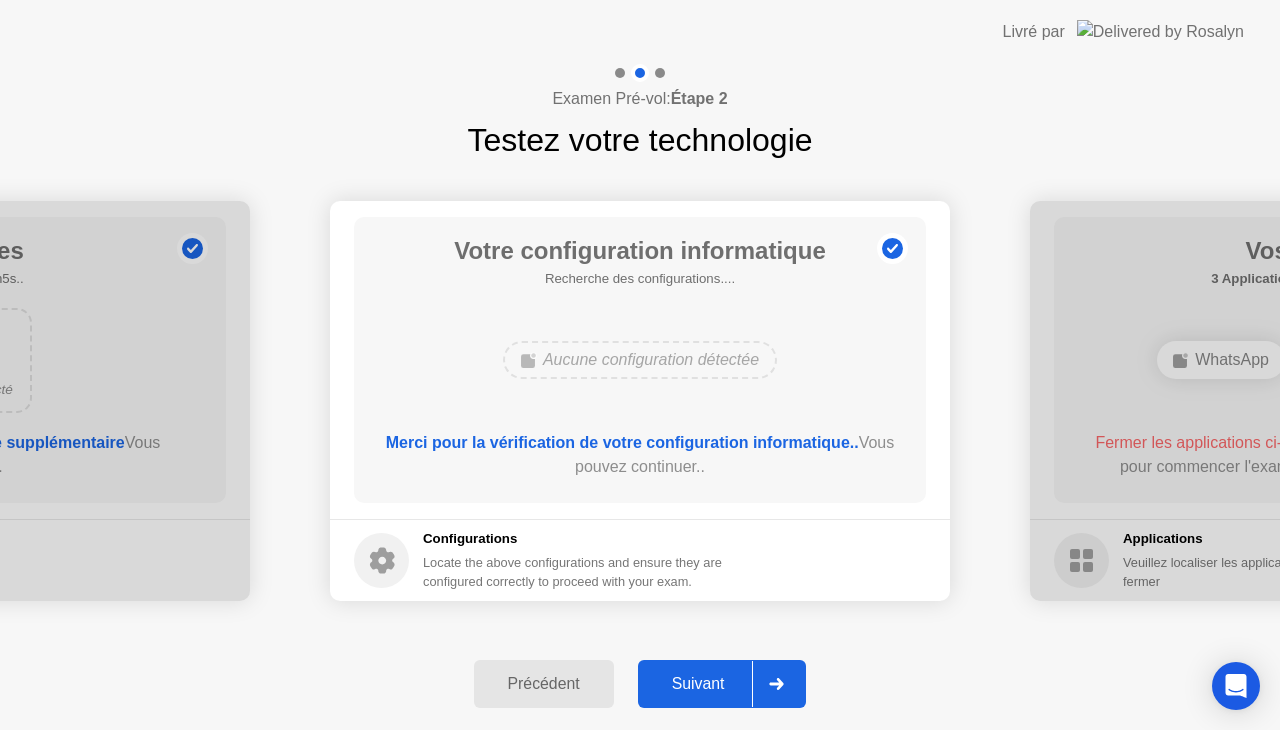 click on "Suivant" 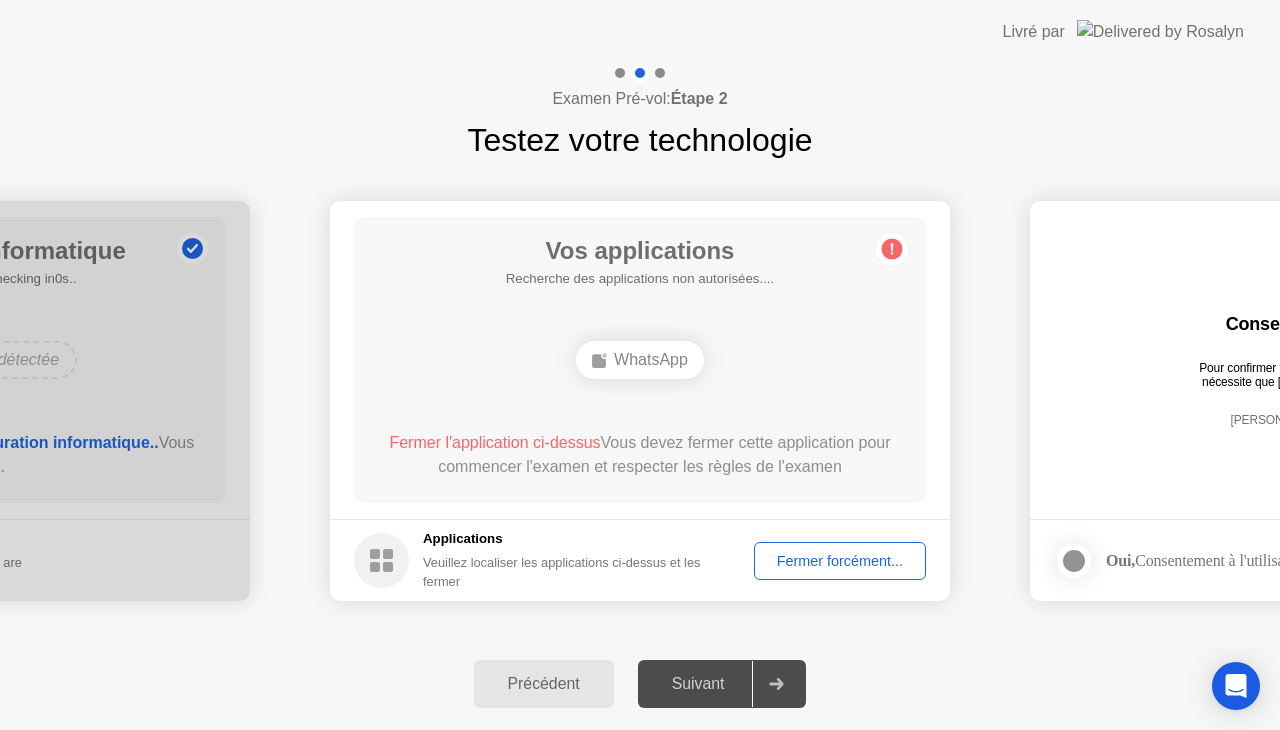 click on "Fermer l'application ci-dessus" 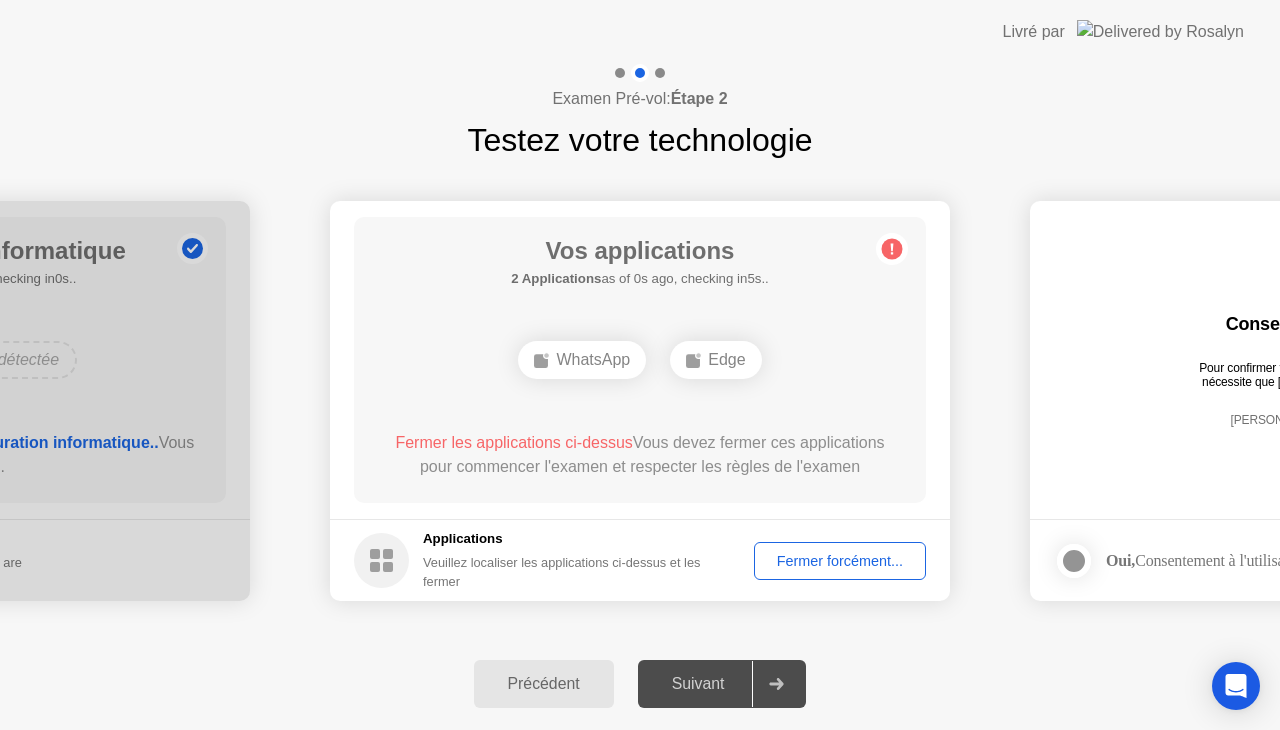 click on "Fermer forcément..." 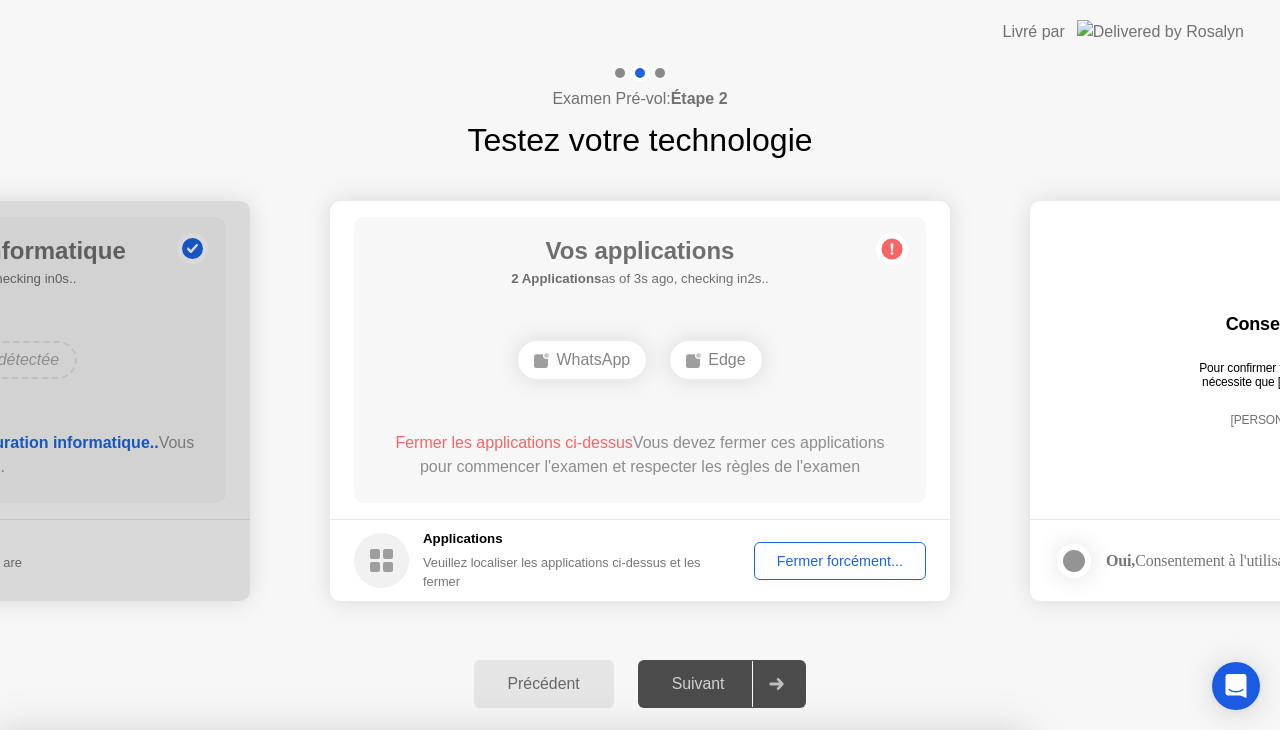 click on "Confirmer" at bounding box center [582, 1006] 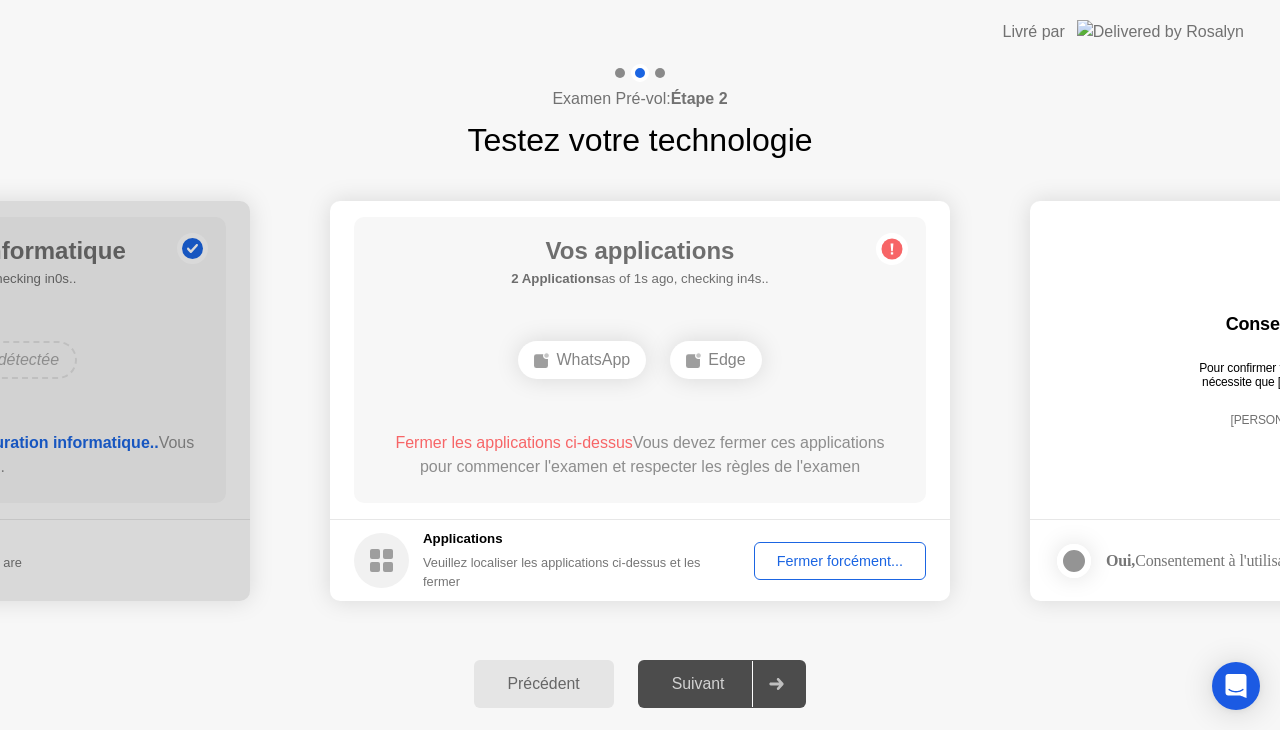 click on "Fermer forcément..." 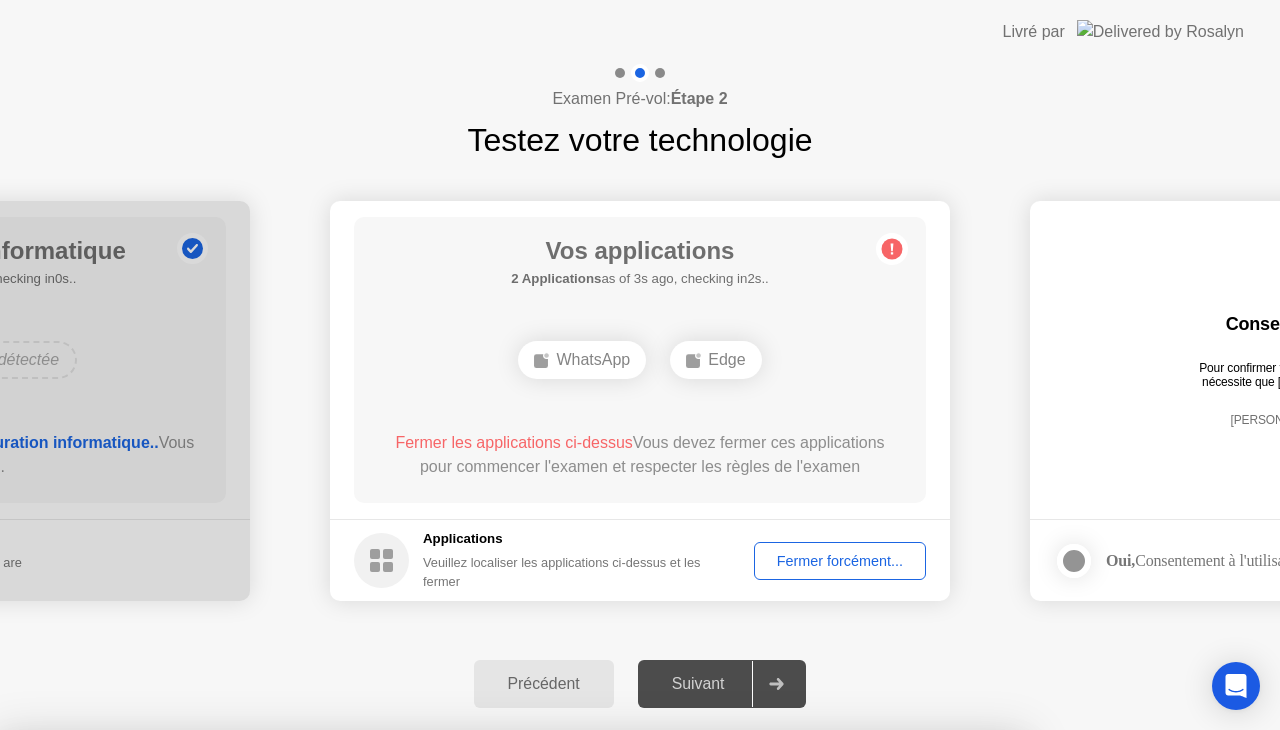click on "Confirmer" at bounding box center (582, 1006) 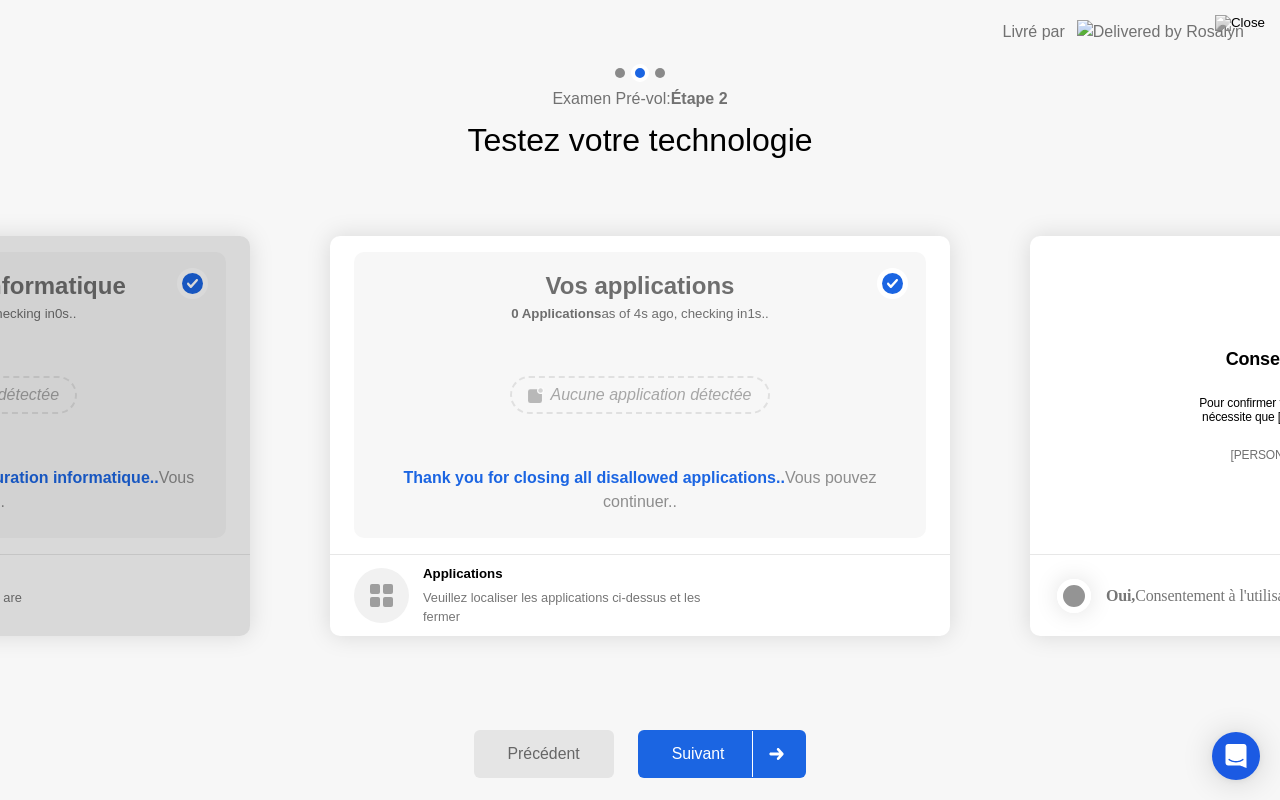 click on "Suivant" 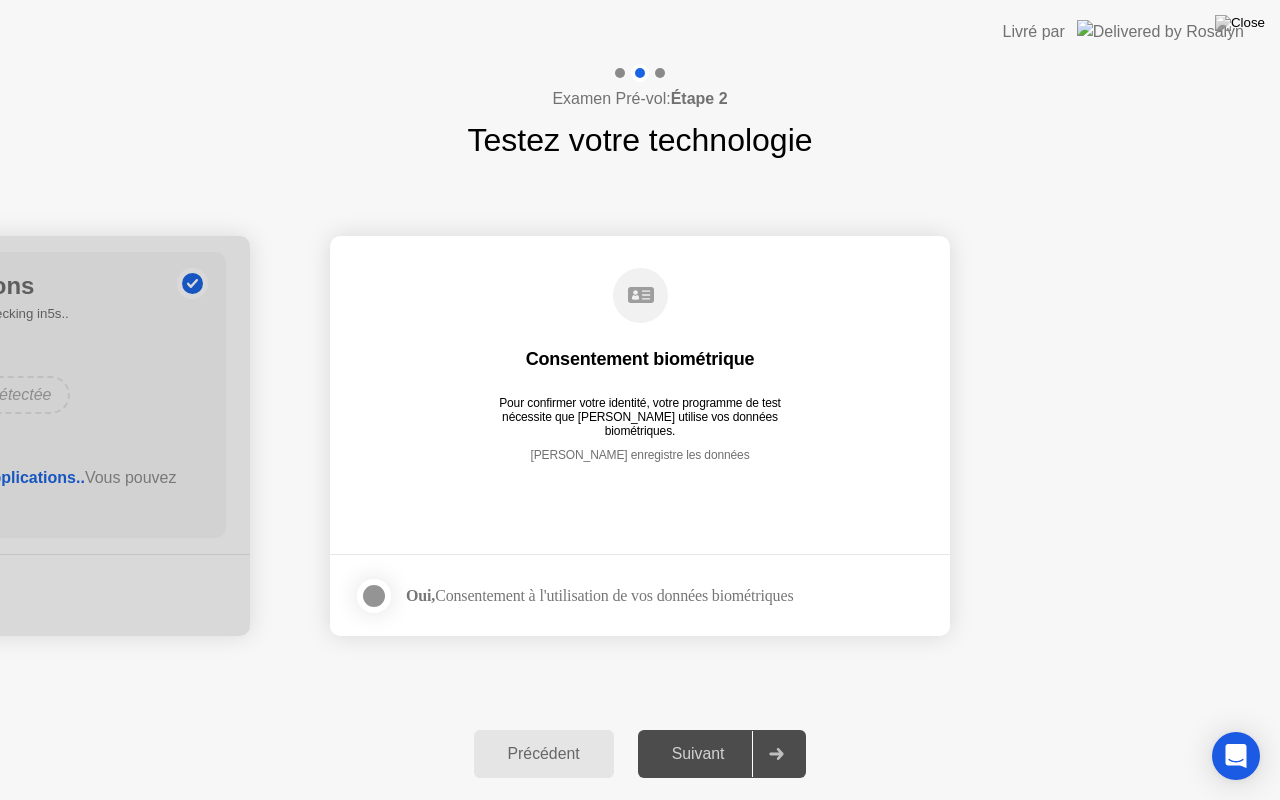 click 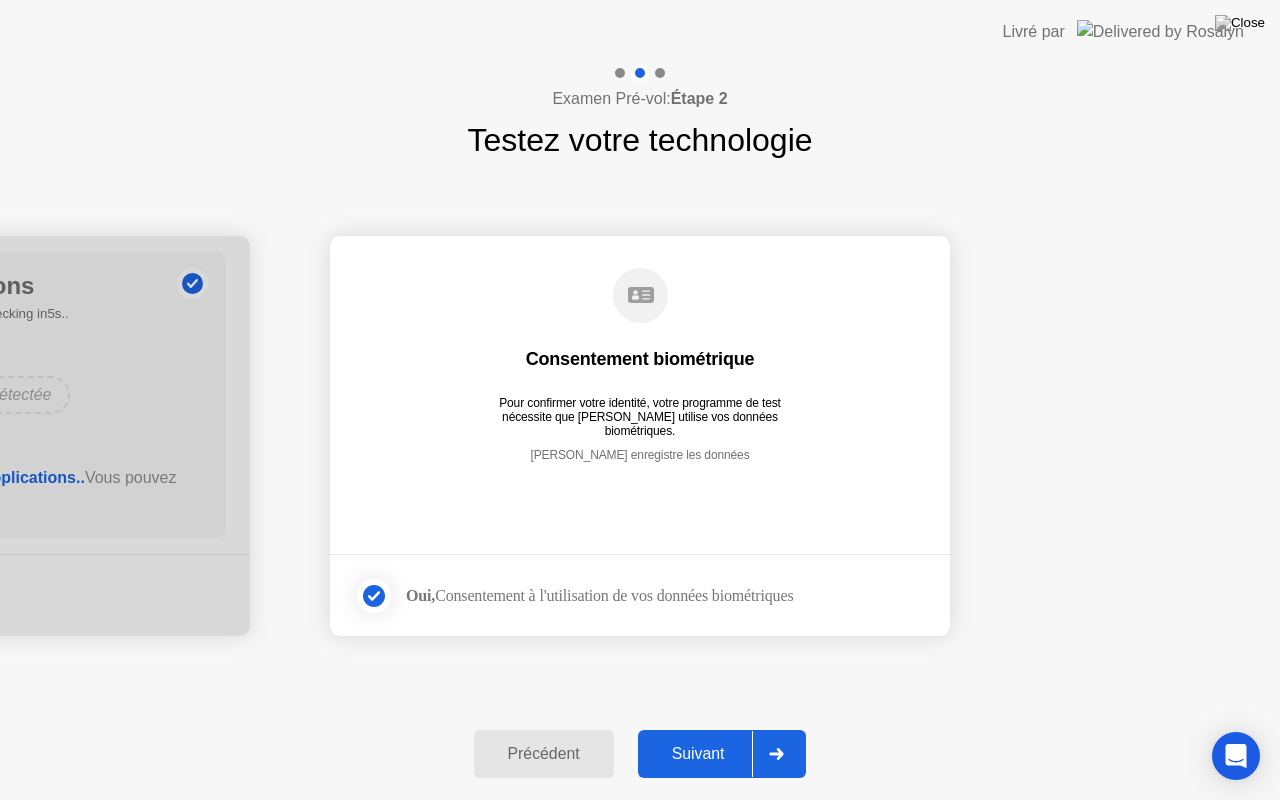 click on "Suivant" 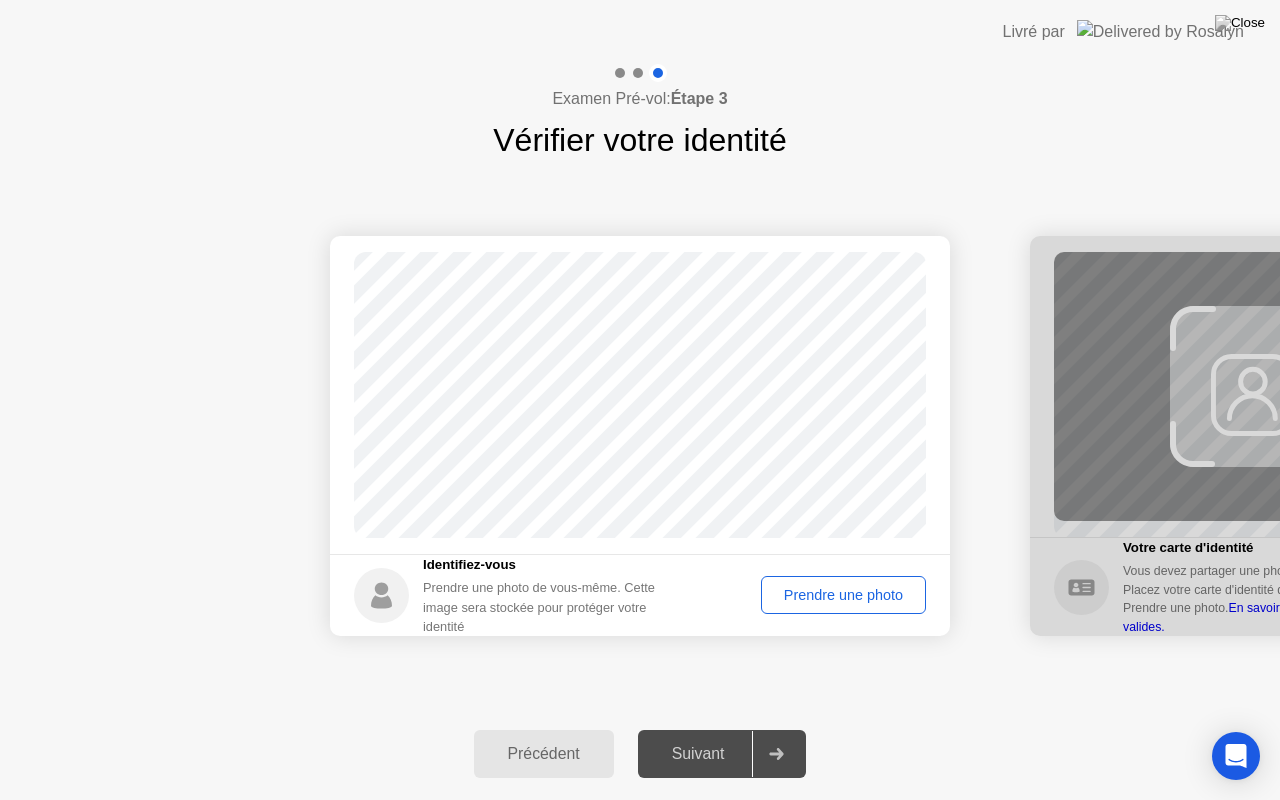 click on "Prendre une photo" 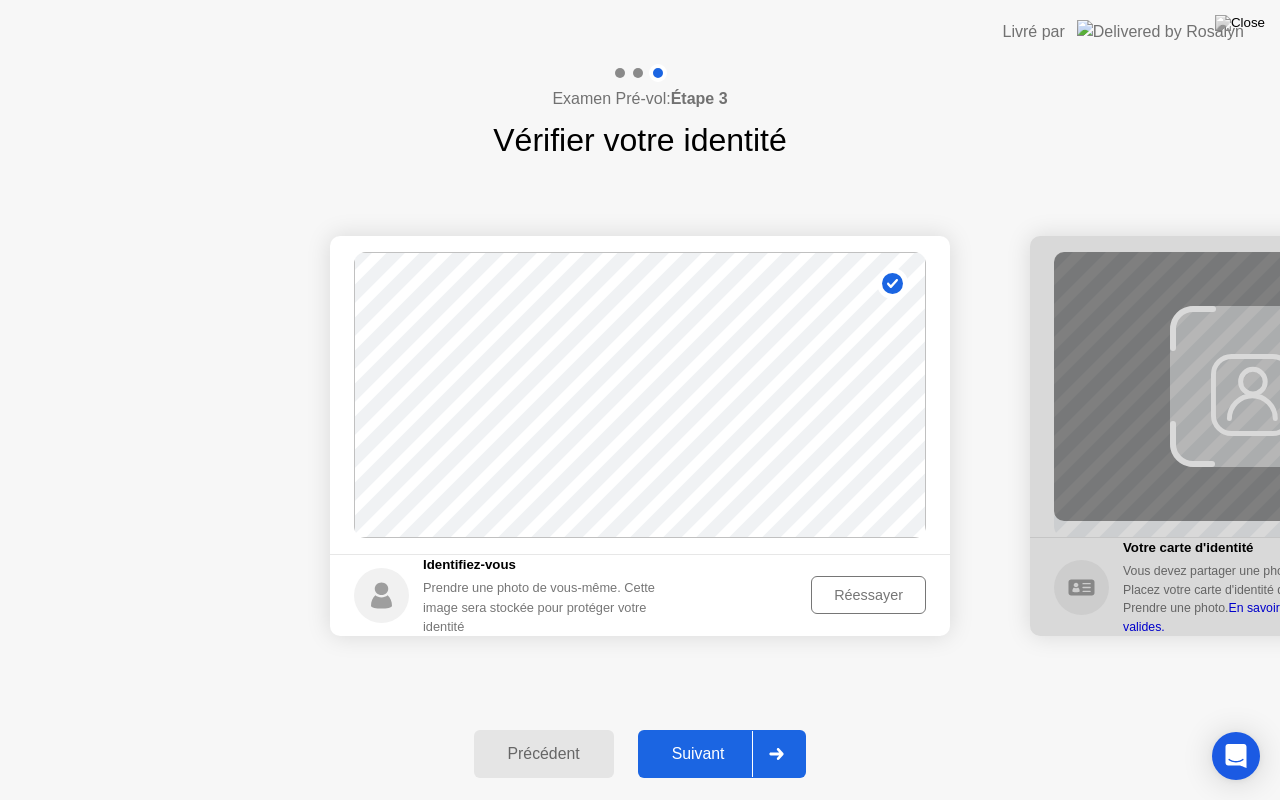 click on "Réessayer" 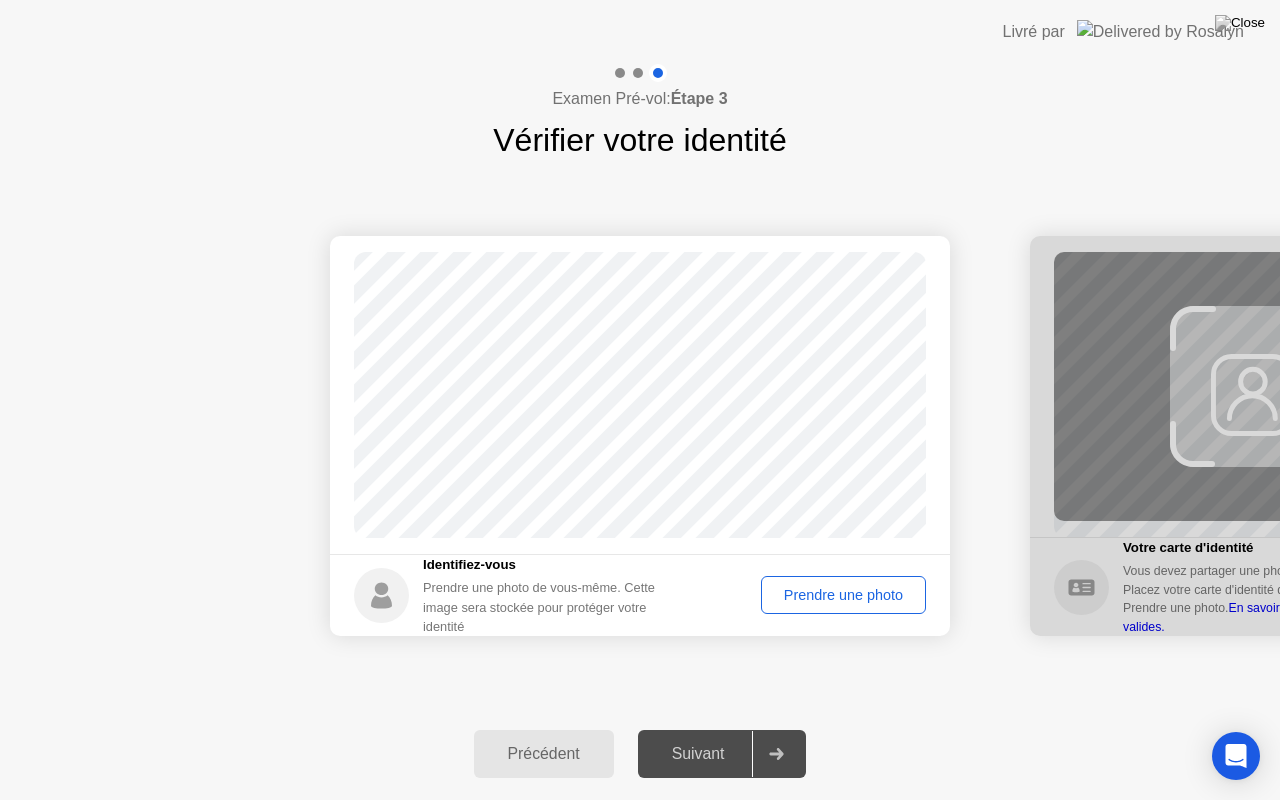 click on "Prendre une photo" 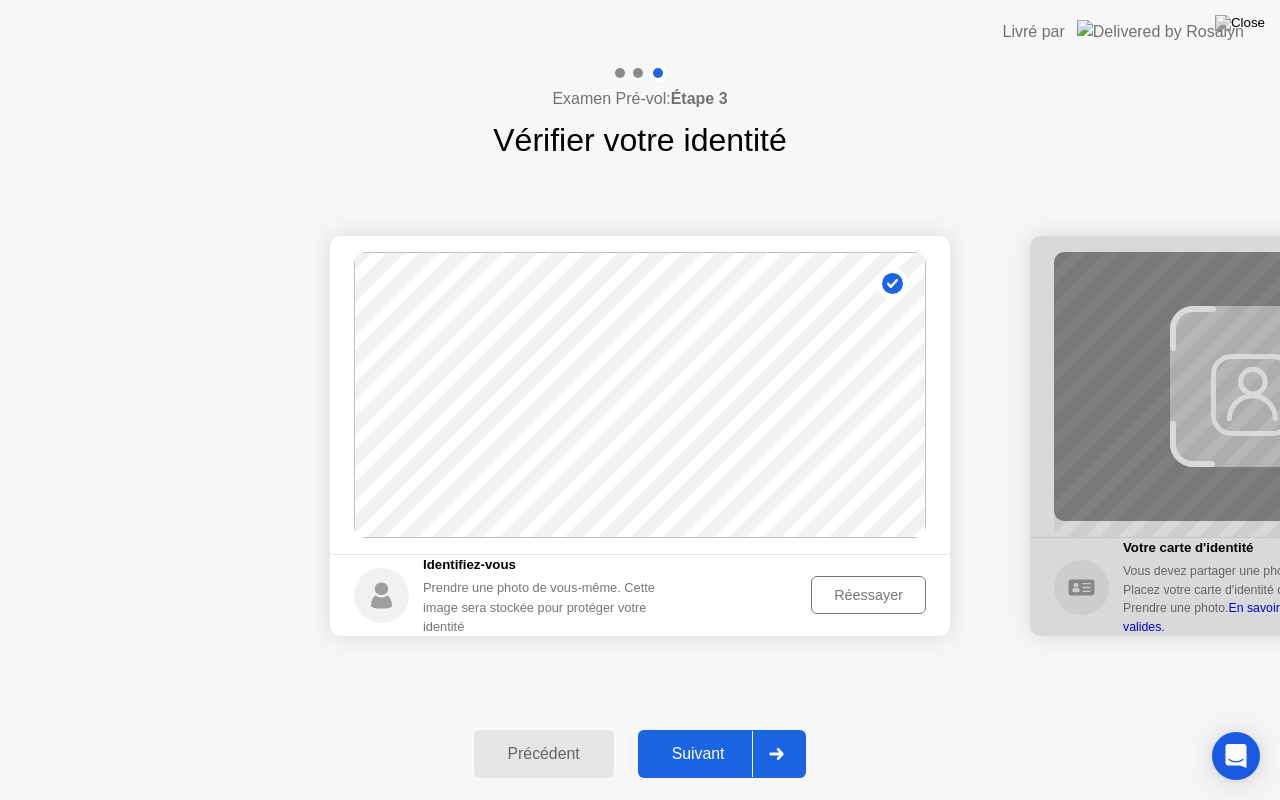 click on "Précédent Suivant" 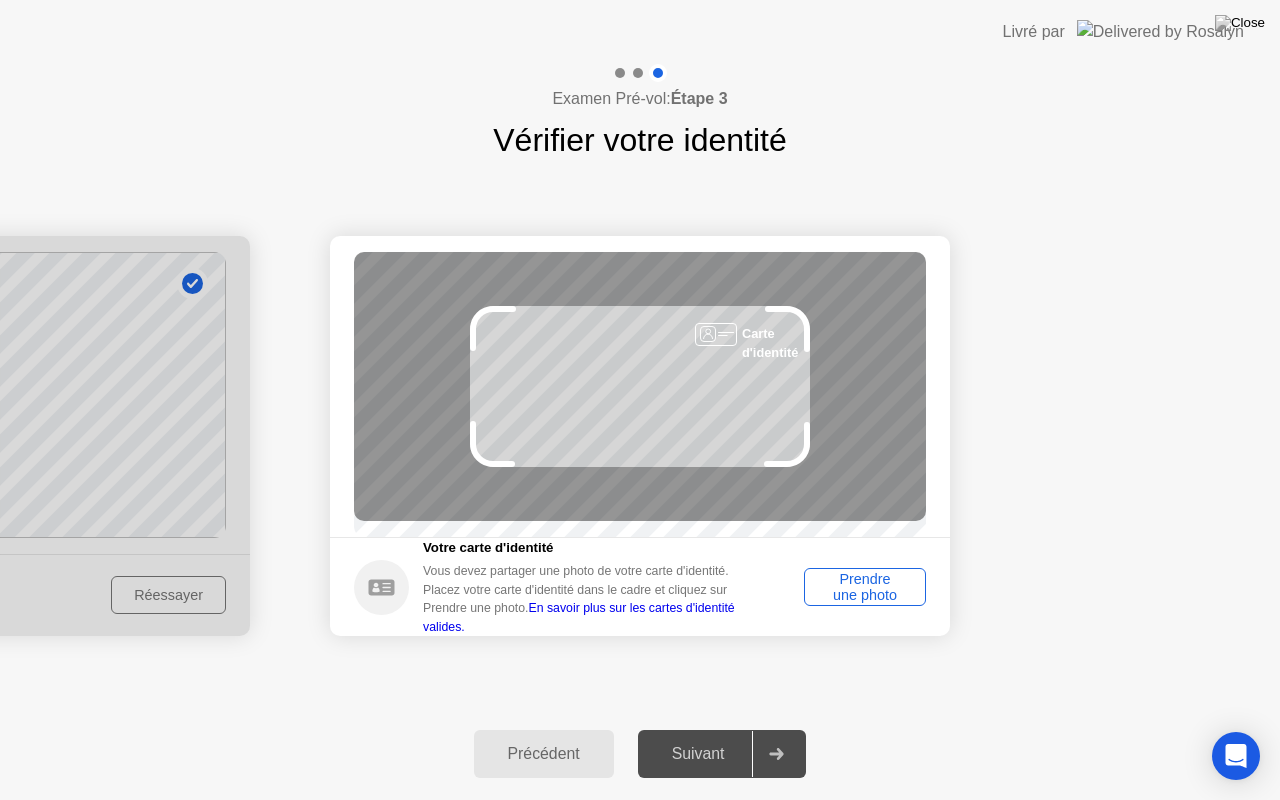click on "Prendre une photo" 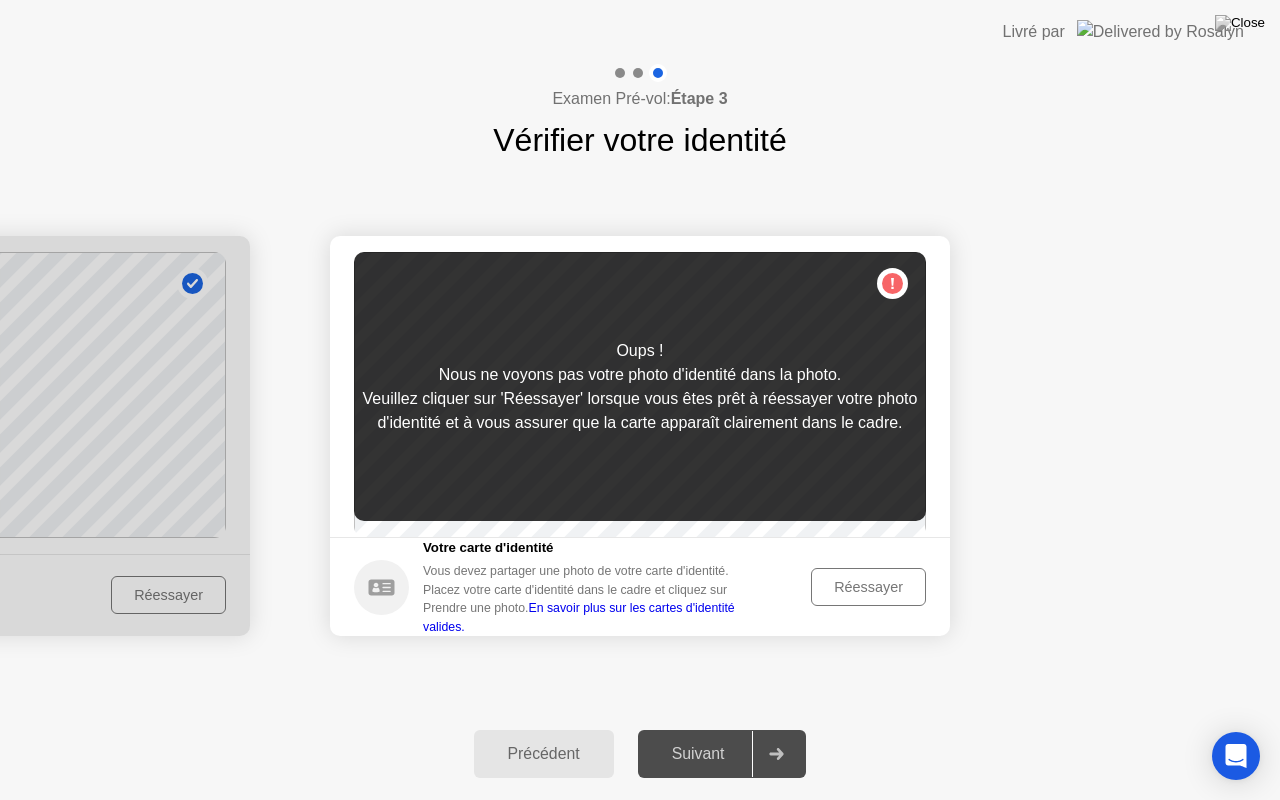 click on "Réessayer" 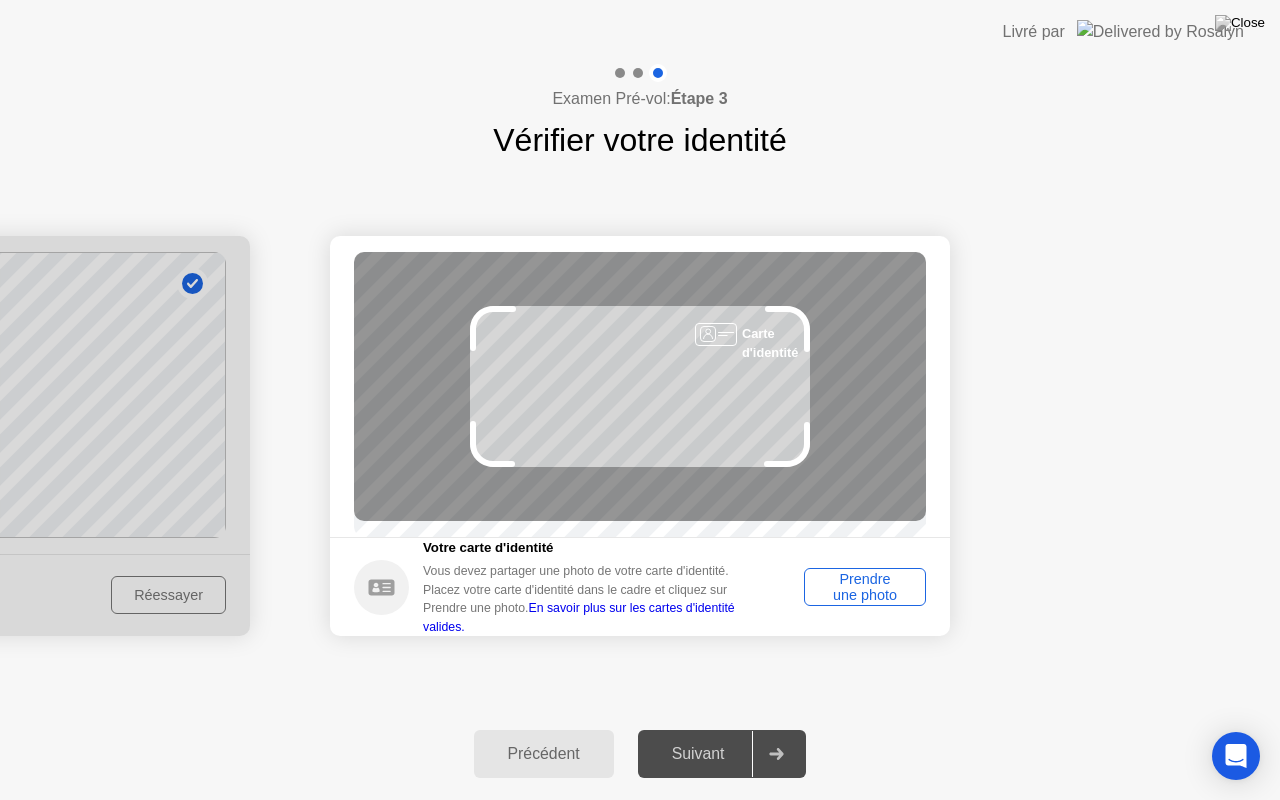 click on "Prendre une photo" 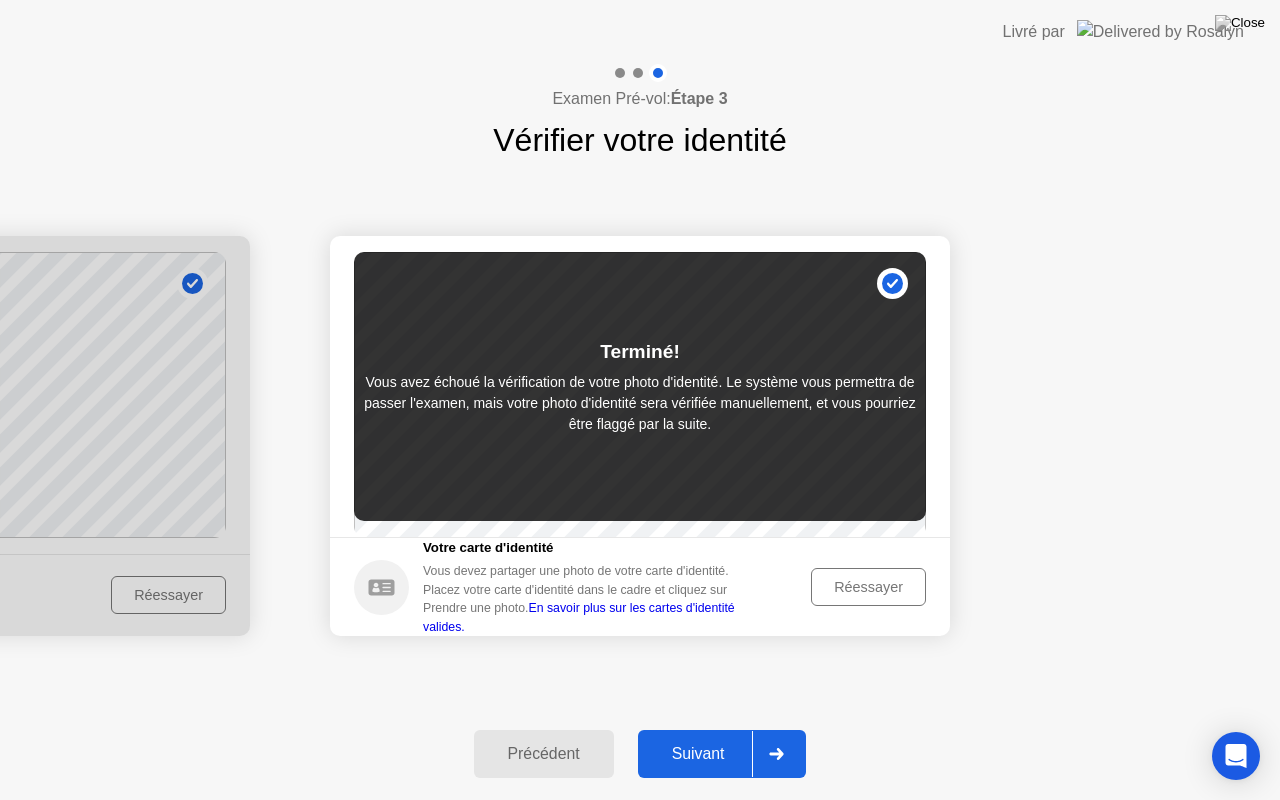 click on "Réessayer" 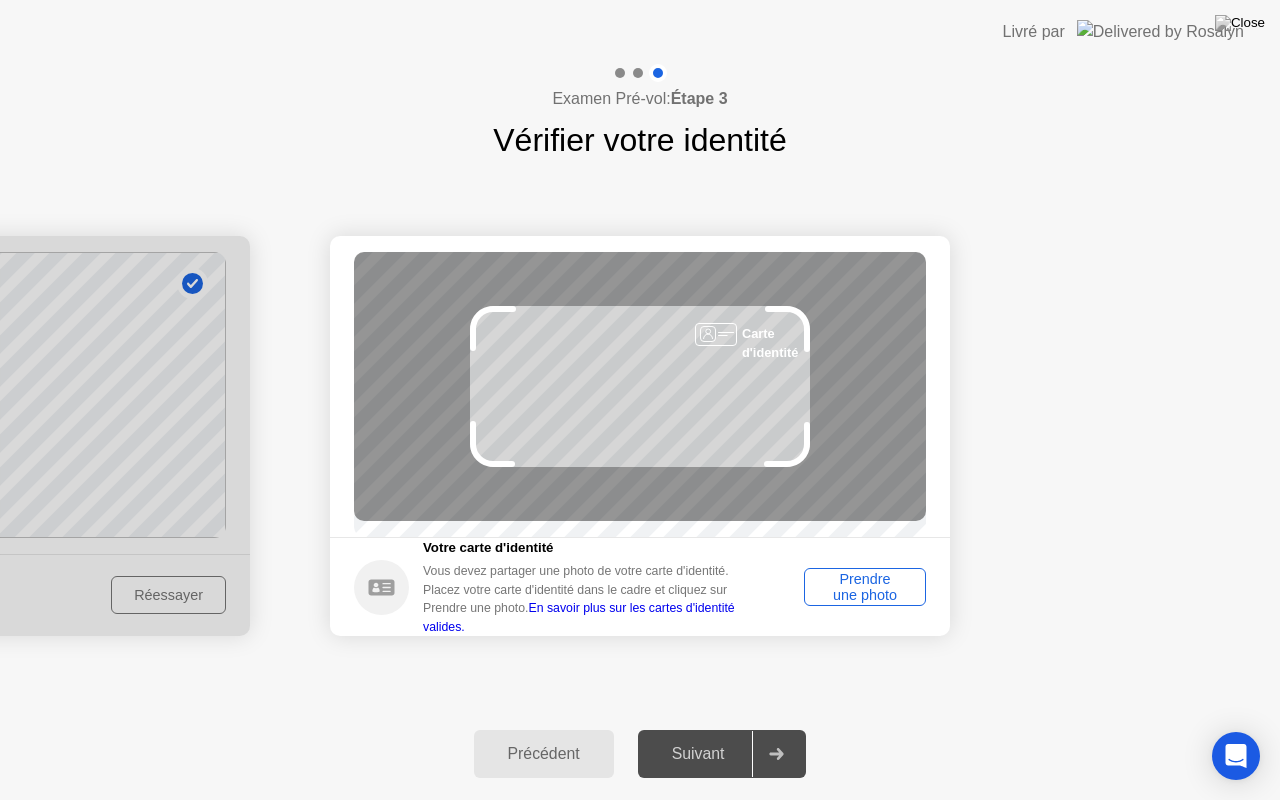 click on "Prendre une photo" 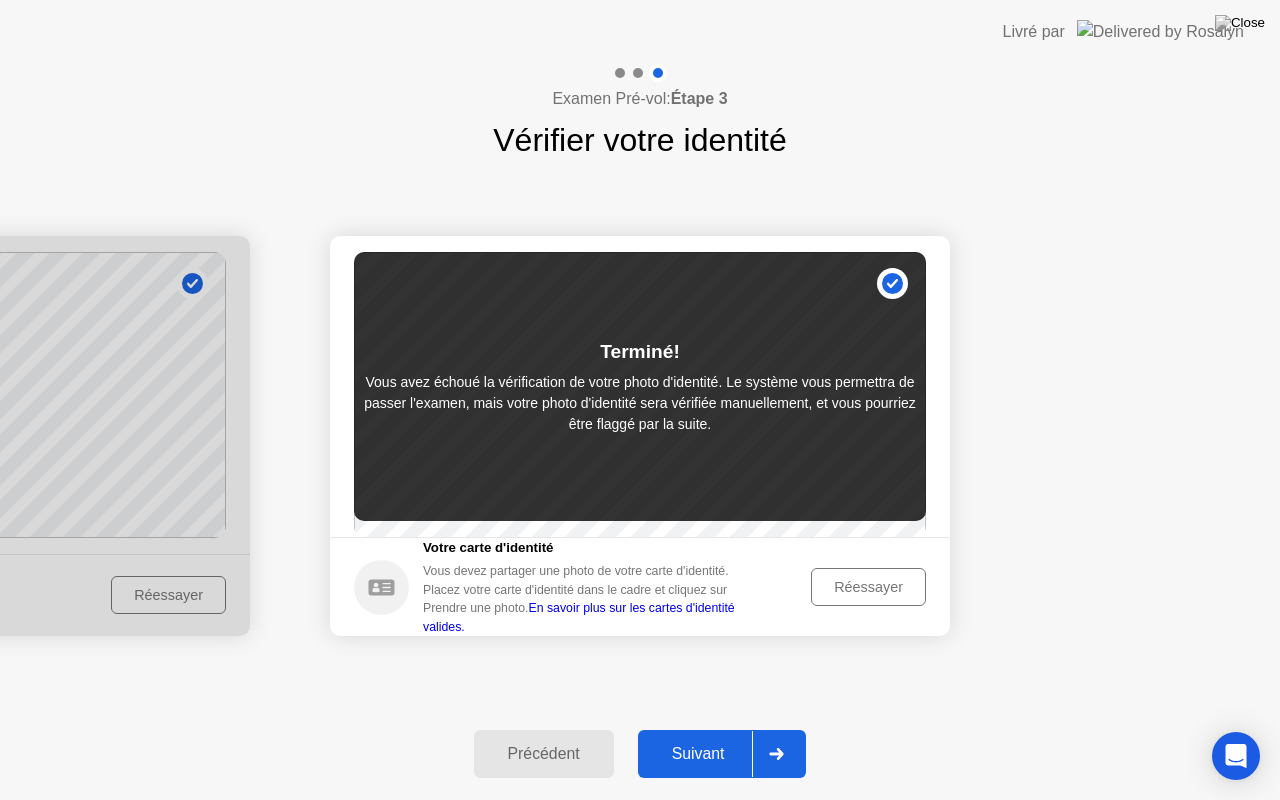 click on "Réessayer" 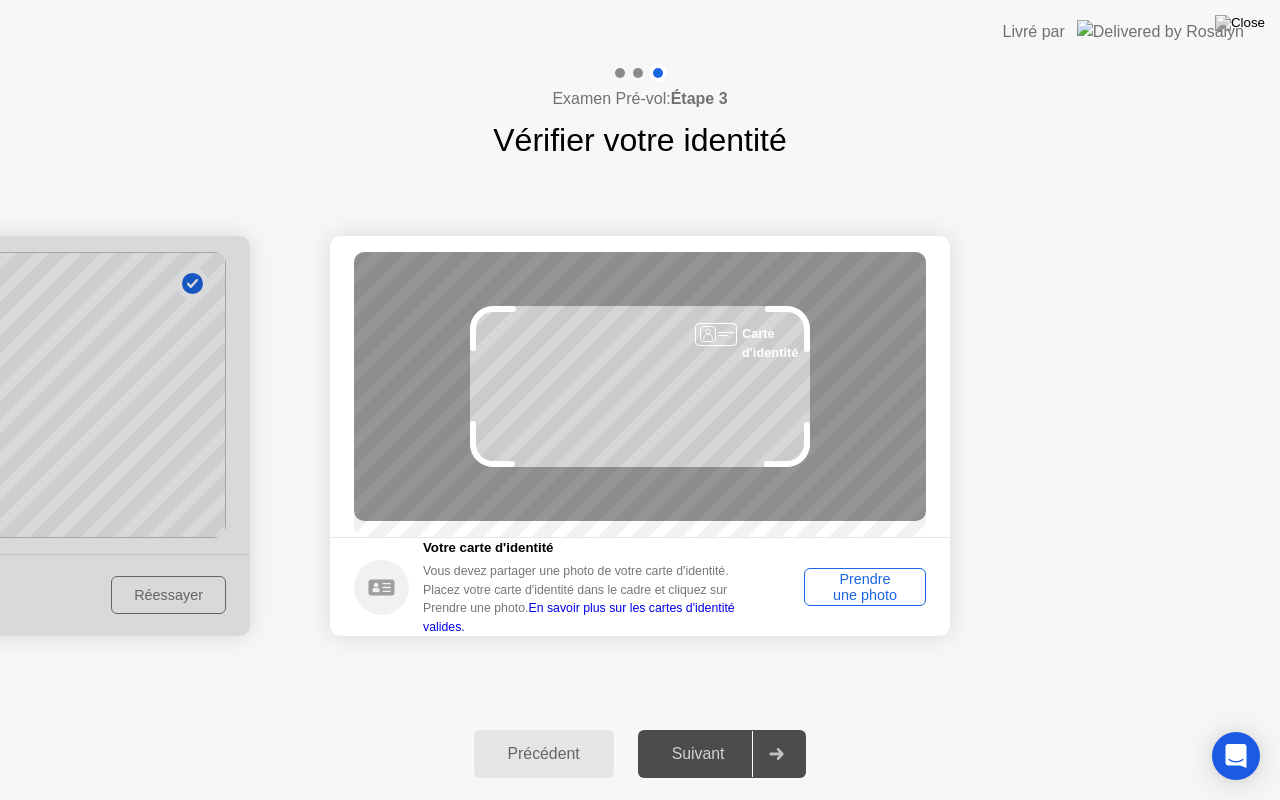 click on "Prendre une photo" 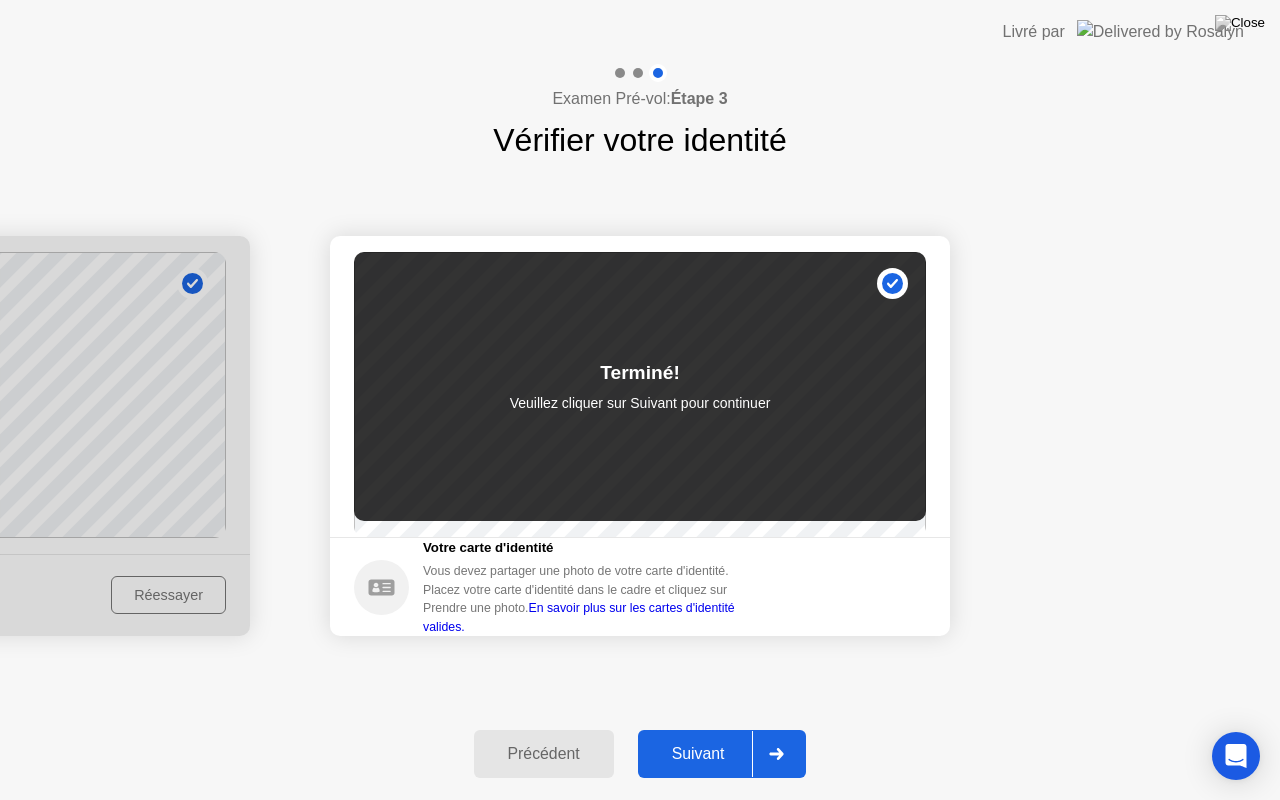 click on "Suivant" 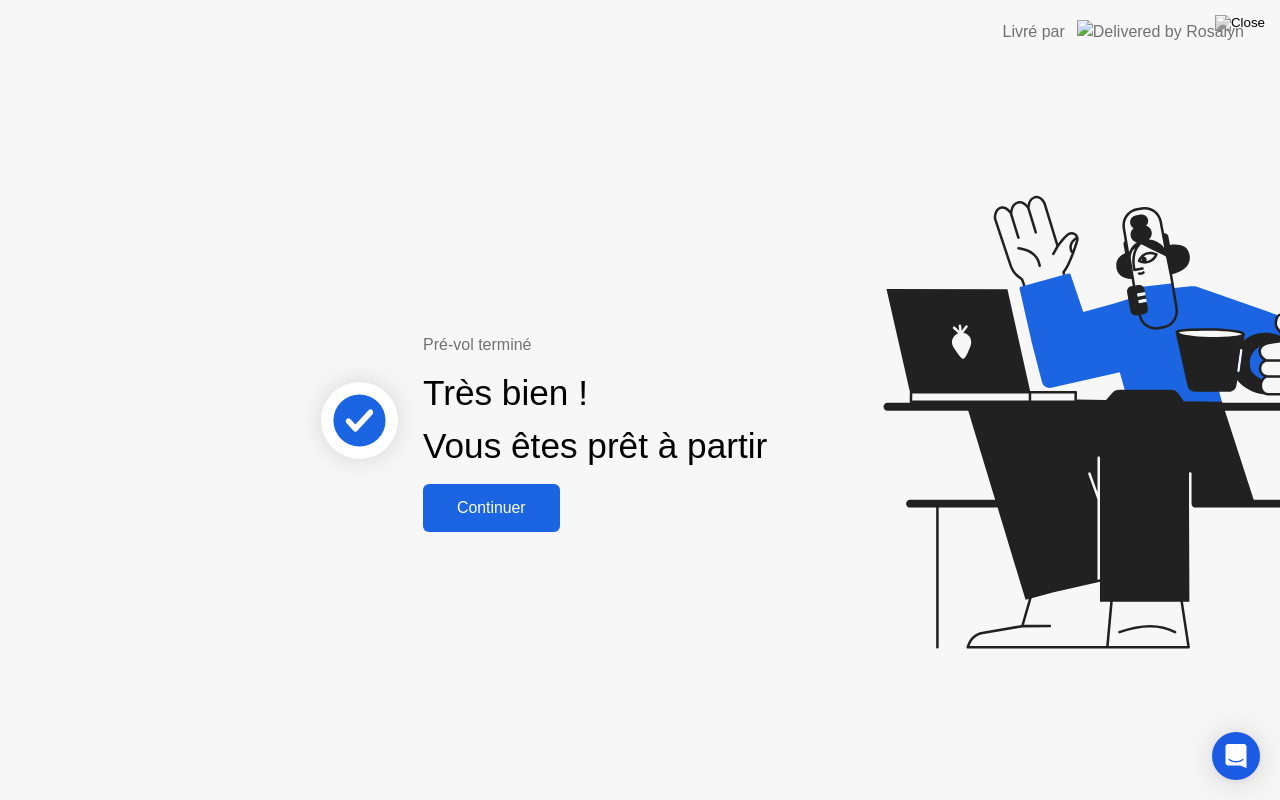 click on "Continuer" 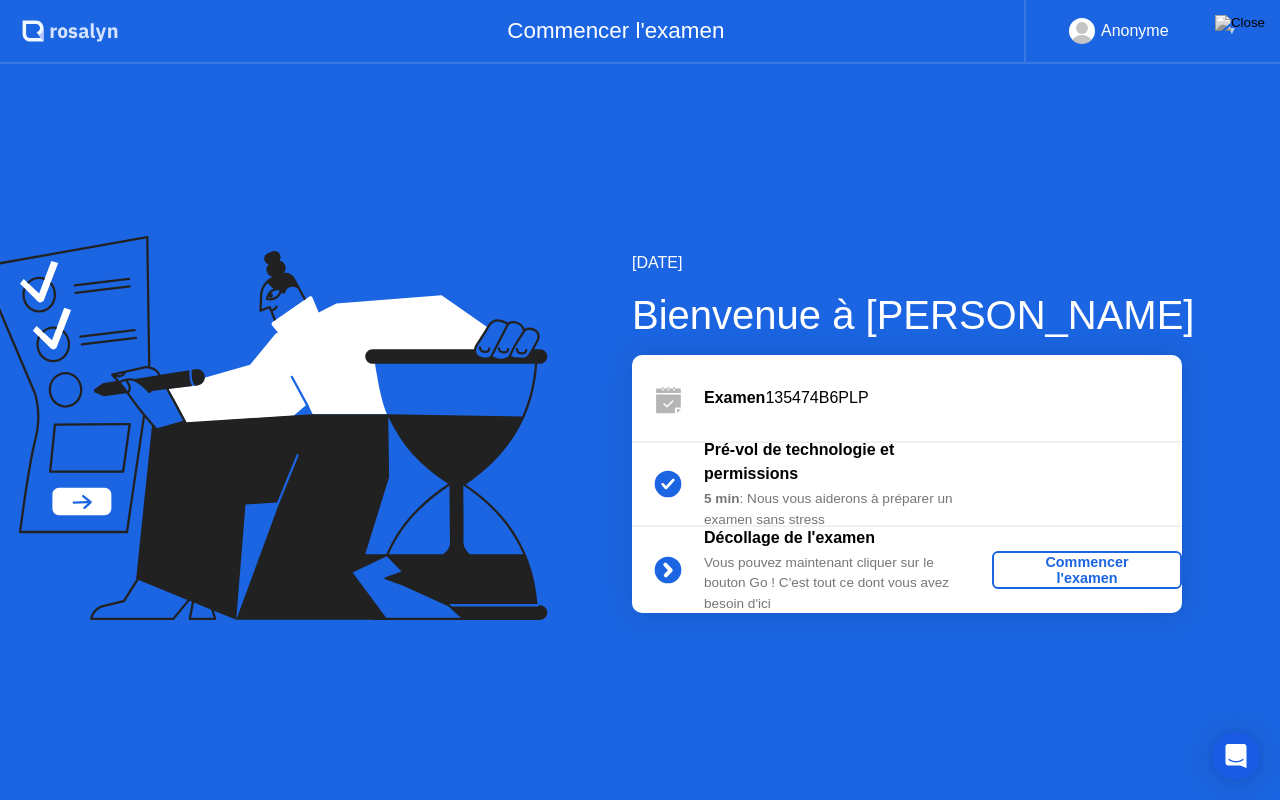 click on "Commencer l'examen" 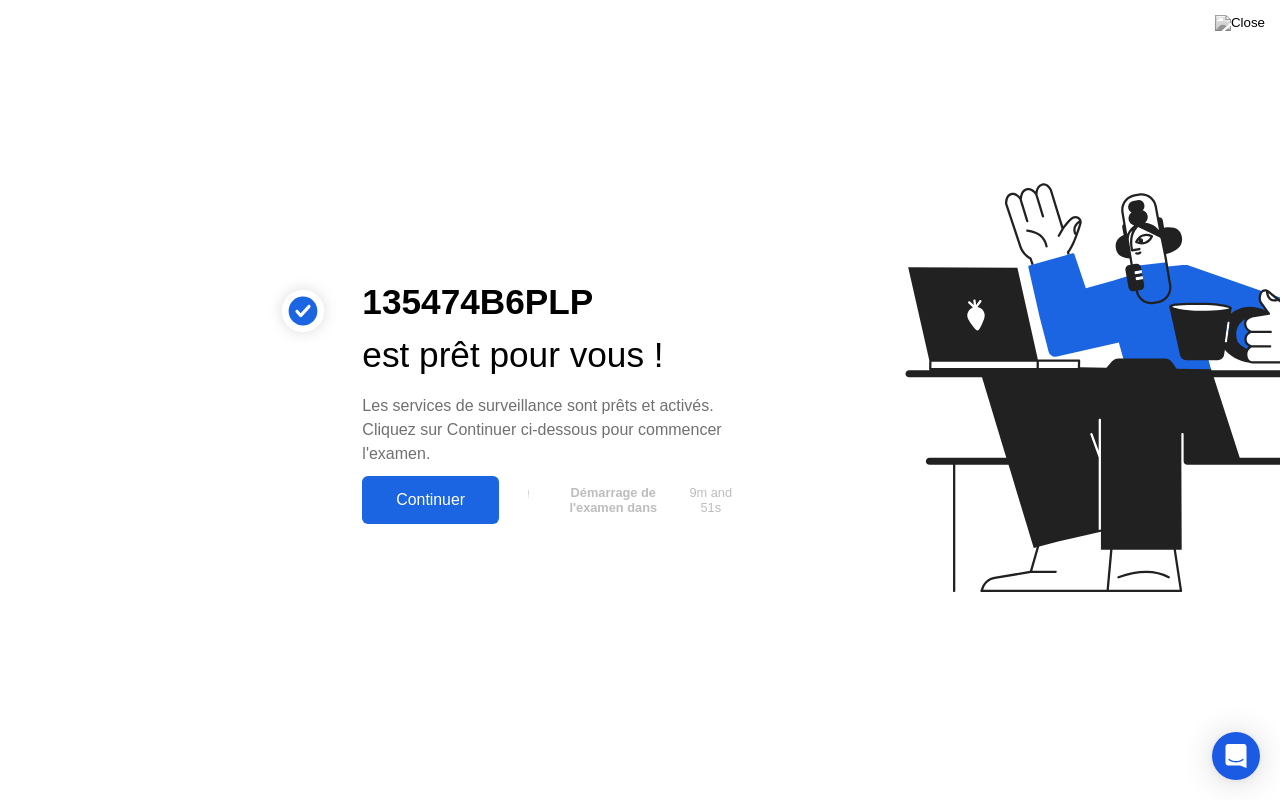 click on "Continuer" 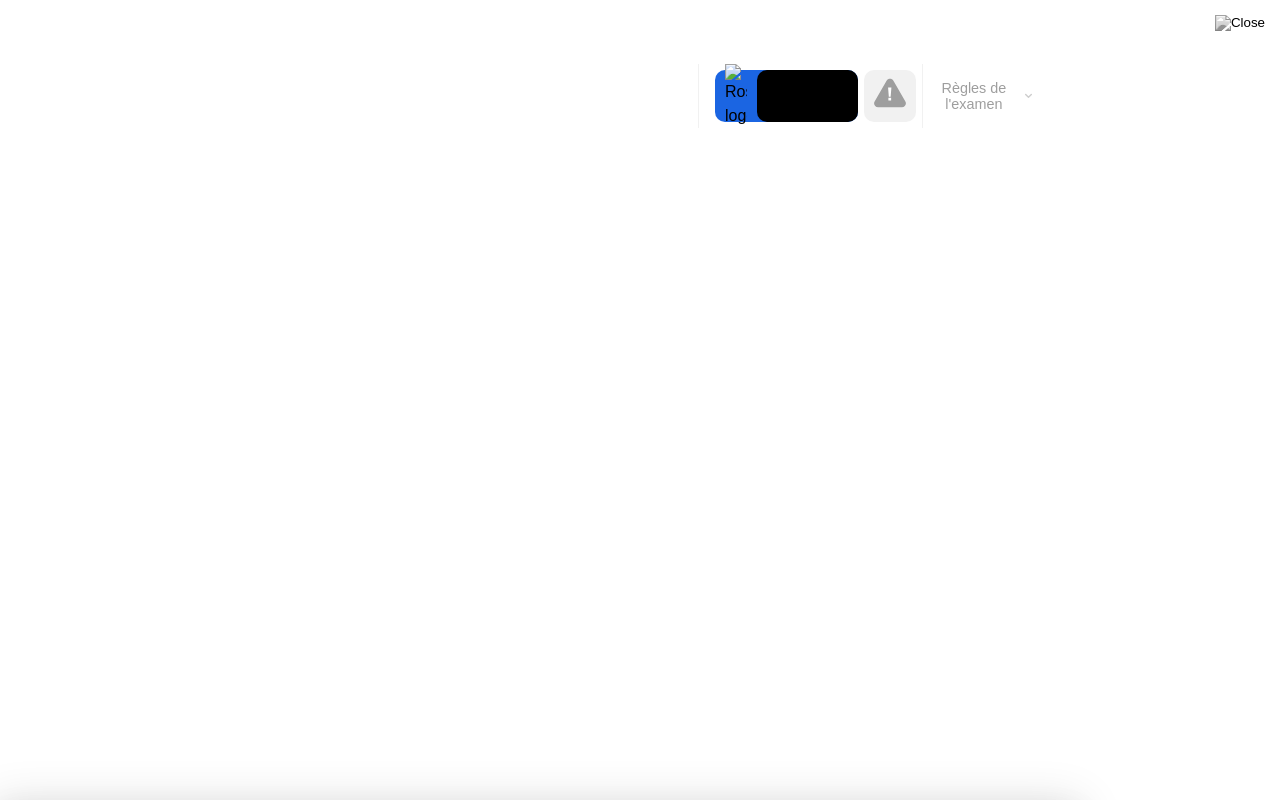 click on "Compris!" at bounding box center [641, 1341] 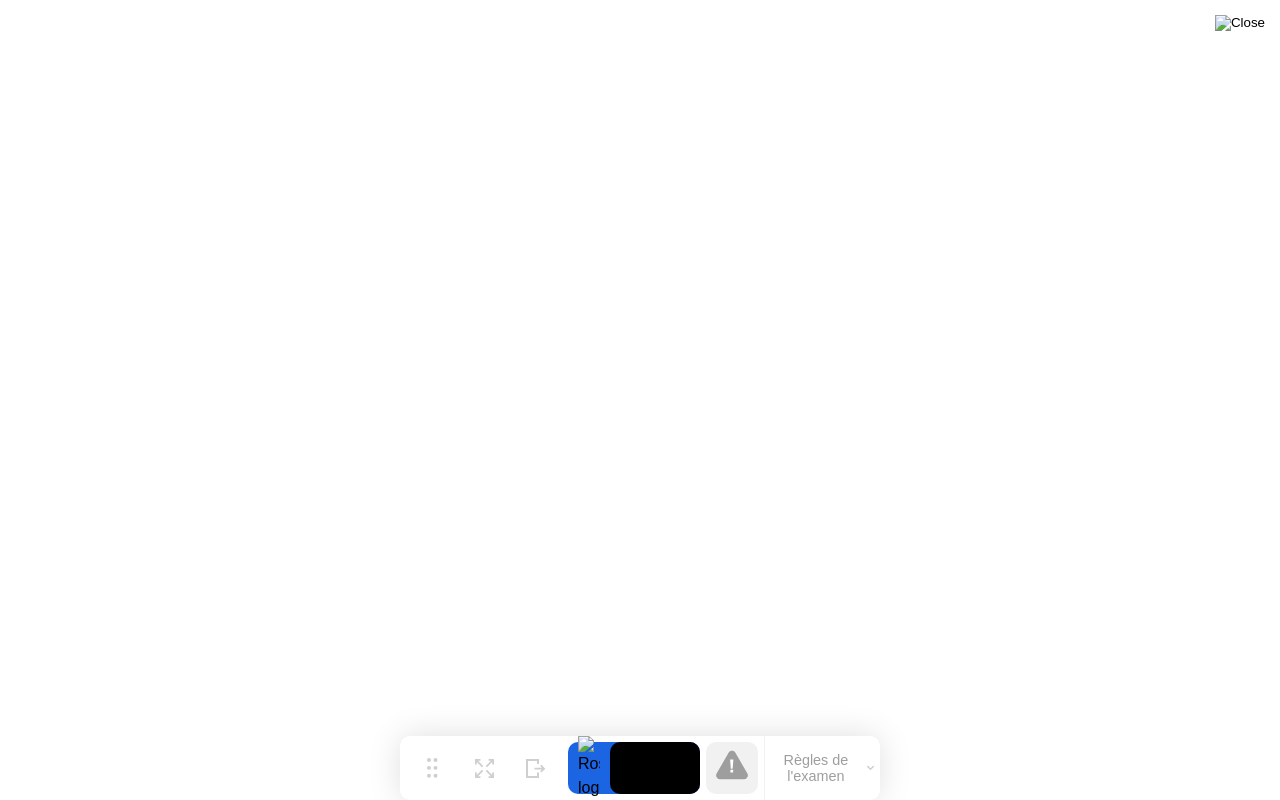 click at bounding box center [1240, 23] 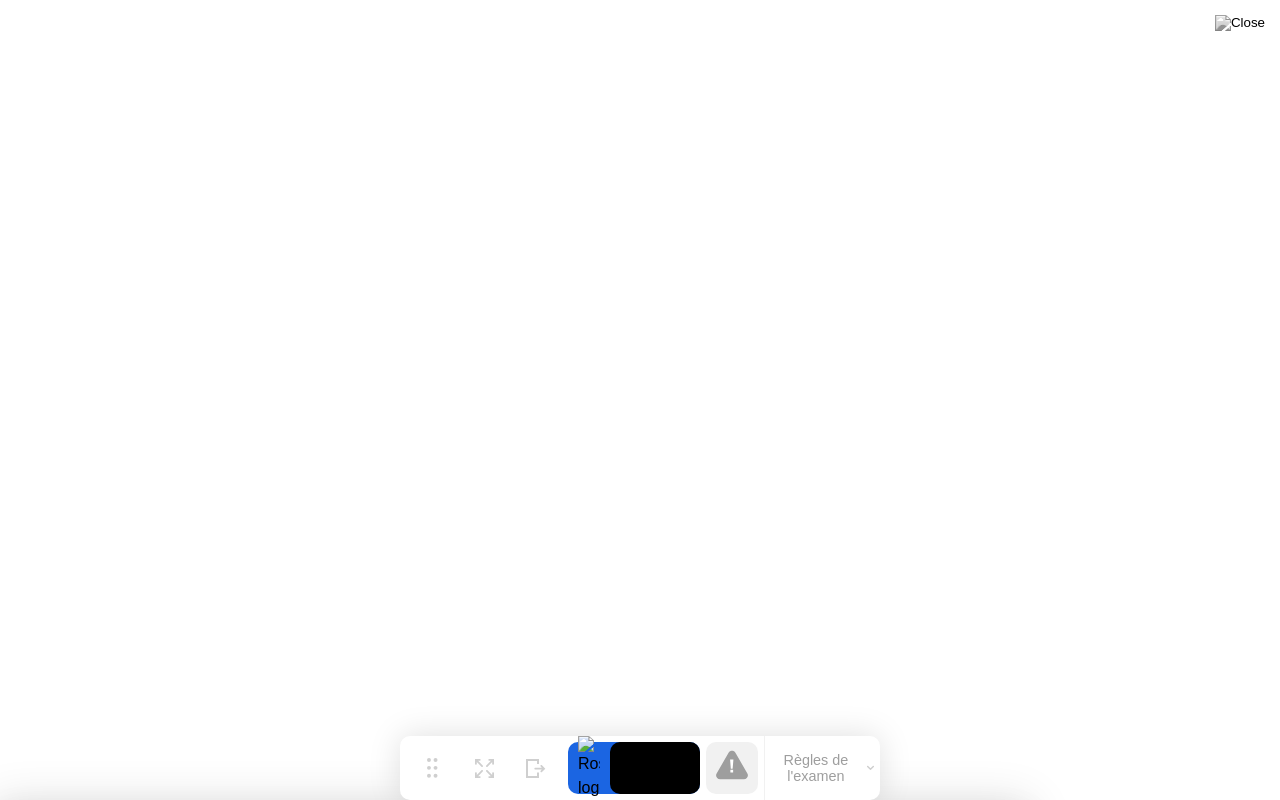 click on "Oui" at bounding box center [464, 913] 